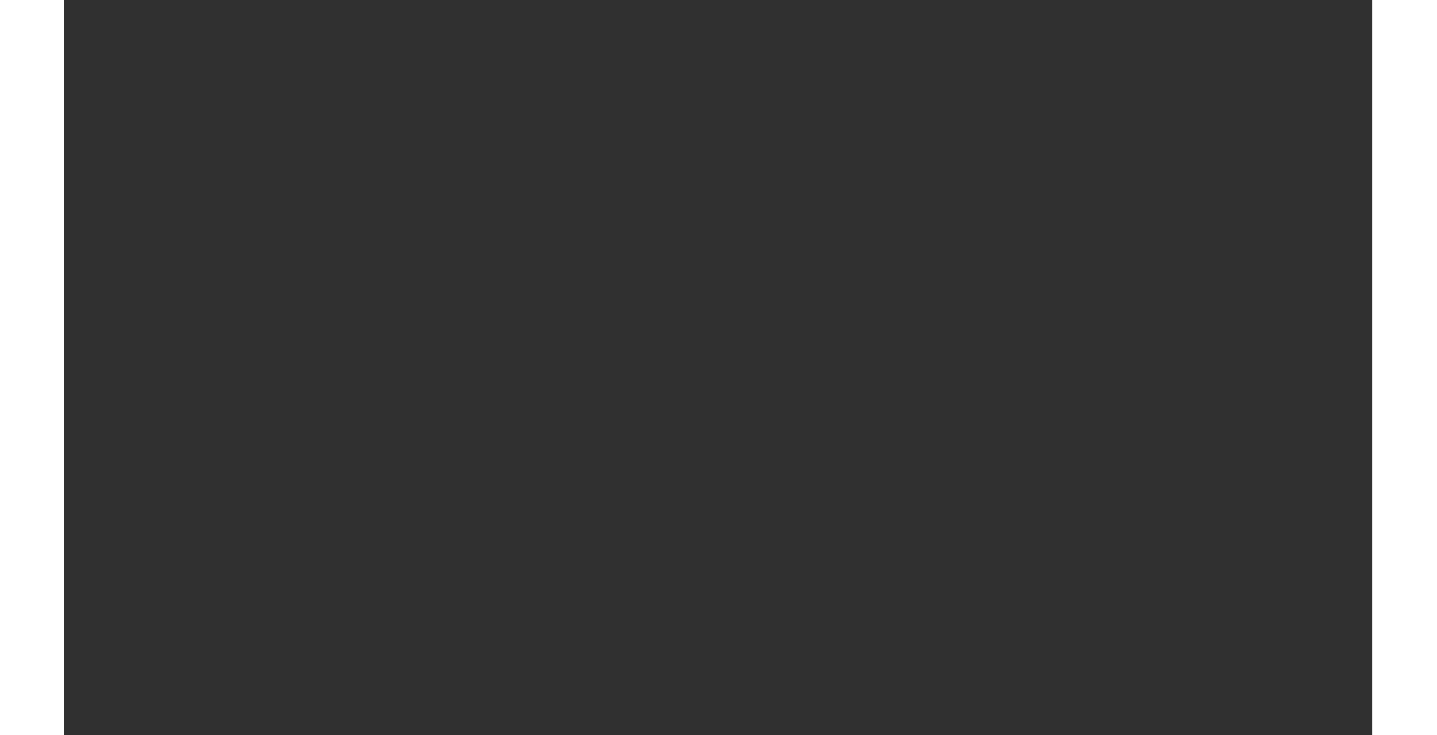 scroll, scrollTop: 0, scrollLeft: 0, axis: both 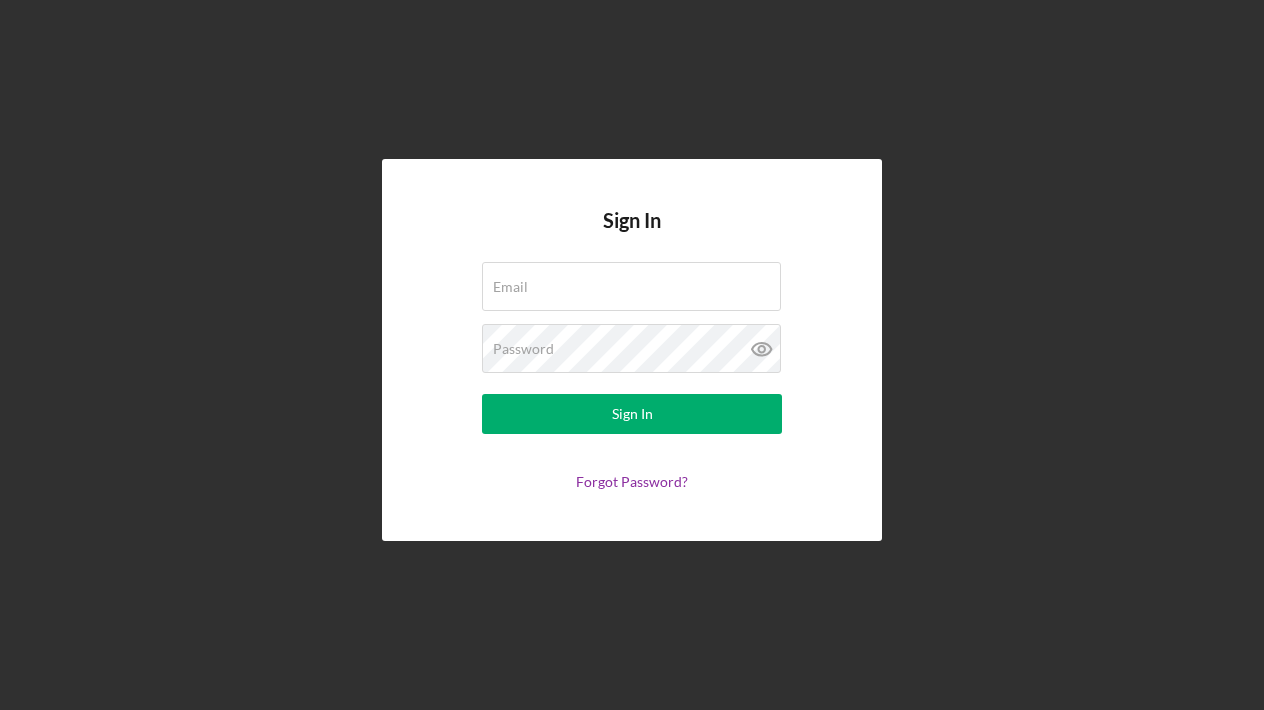click on "Sign In Email Password Sign In Forgot Password?" at bounding box center (632, 350) 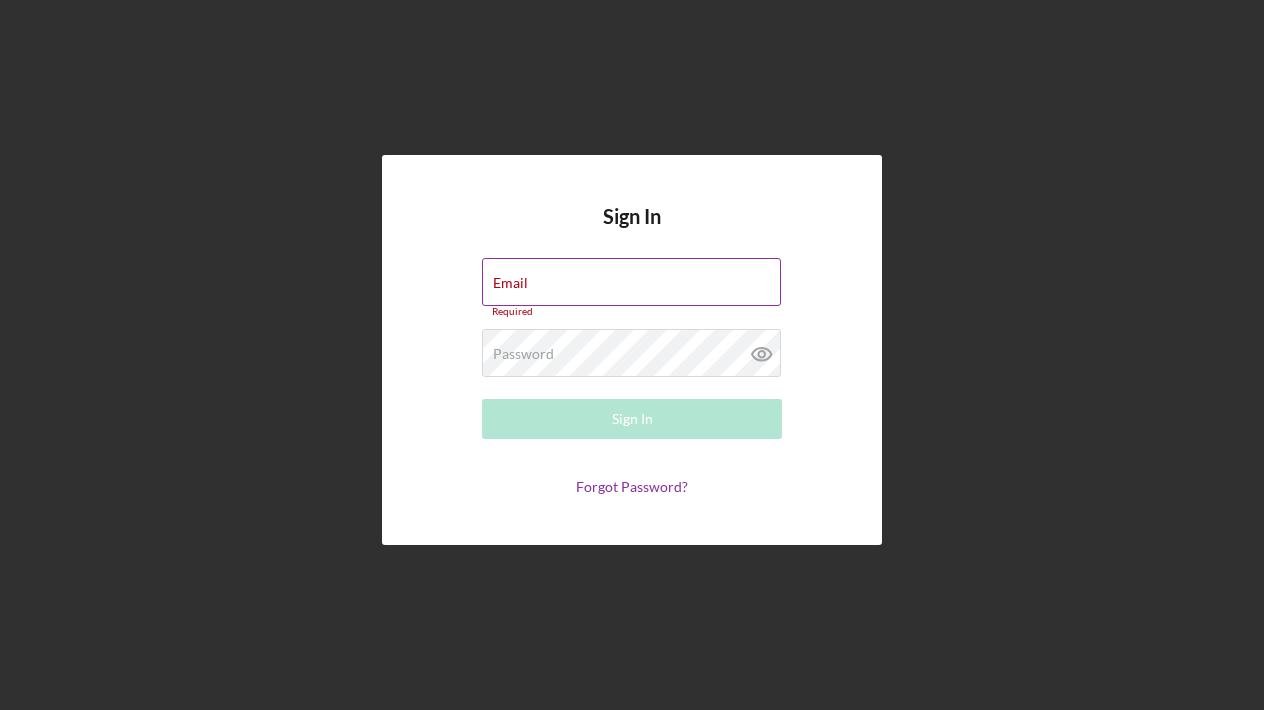 click on "Email" at bounding box center (631, 282) 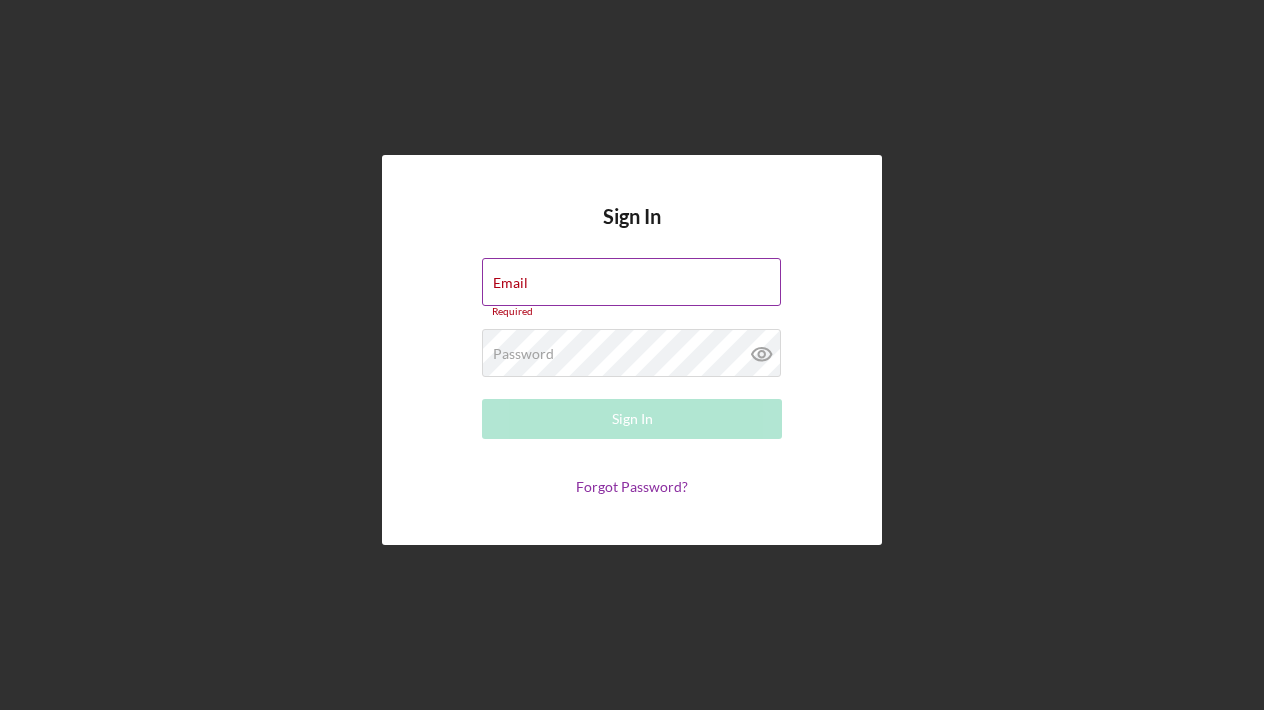 type on "[EMAIL]" 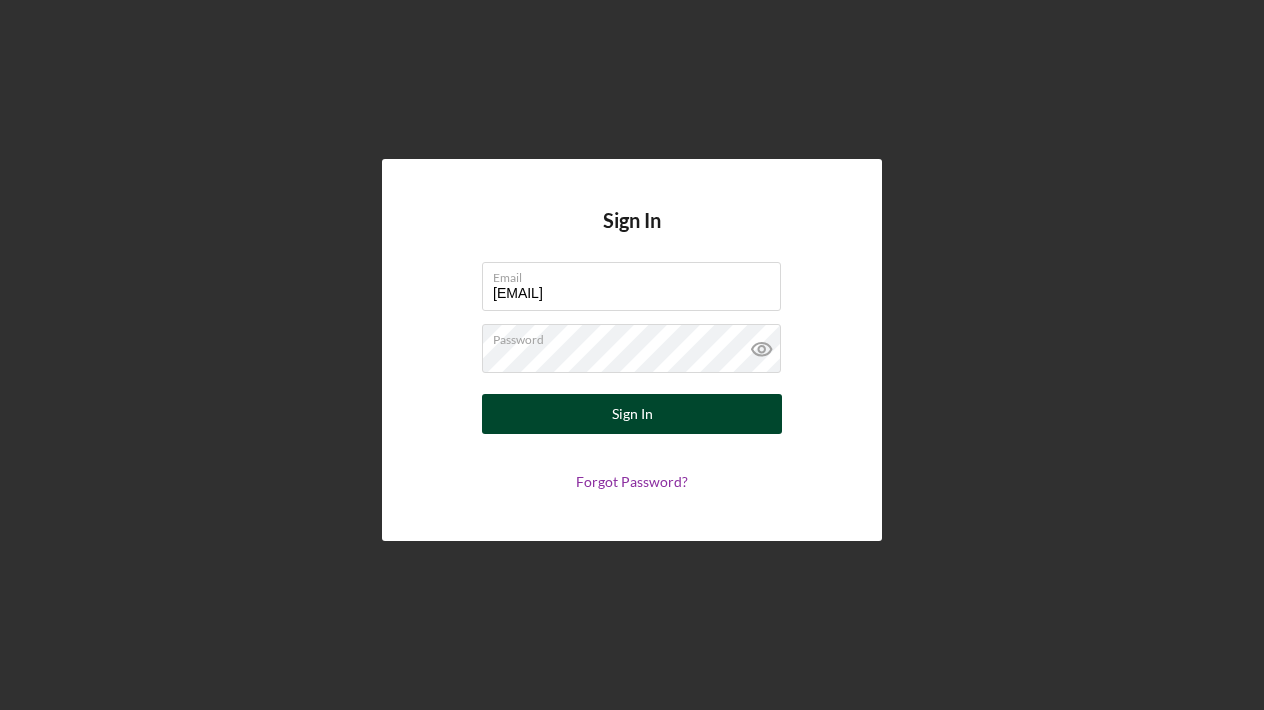 click on "Sign In" at bounding box center (632, 414) 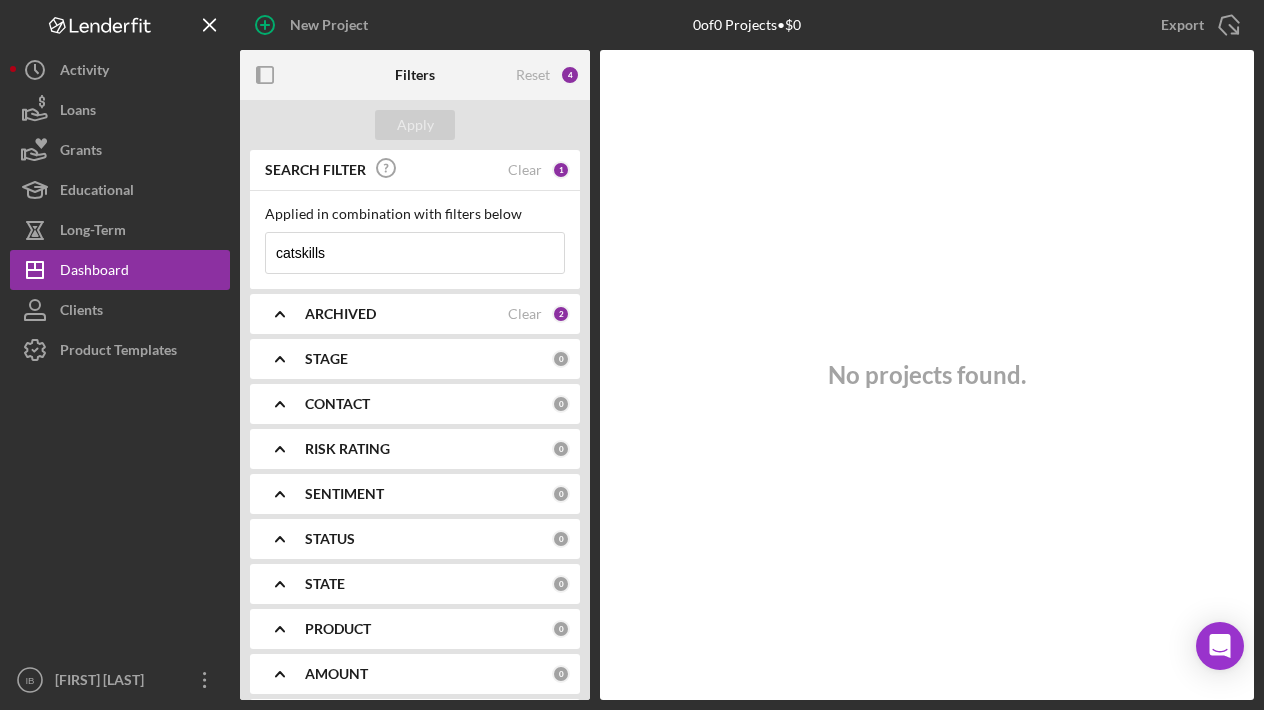 type 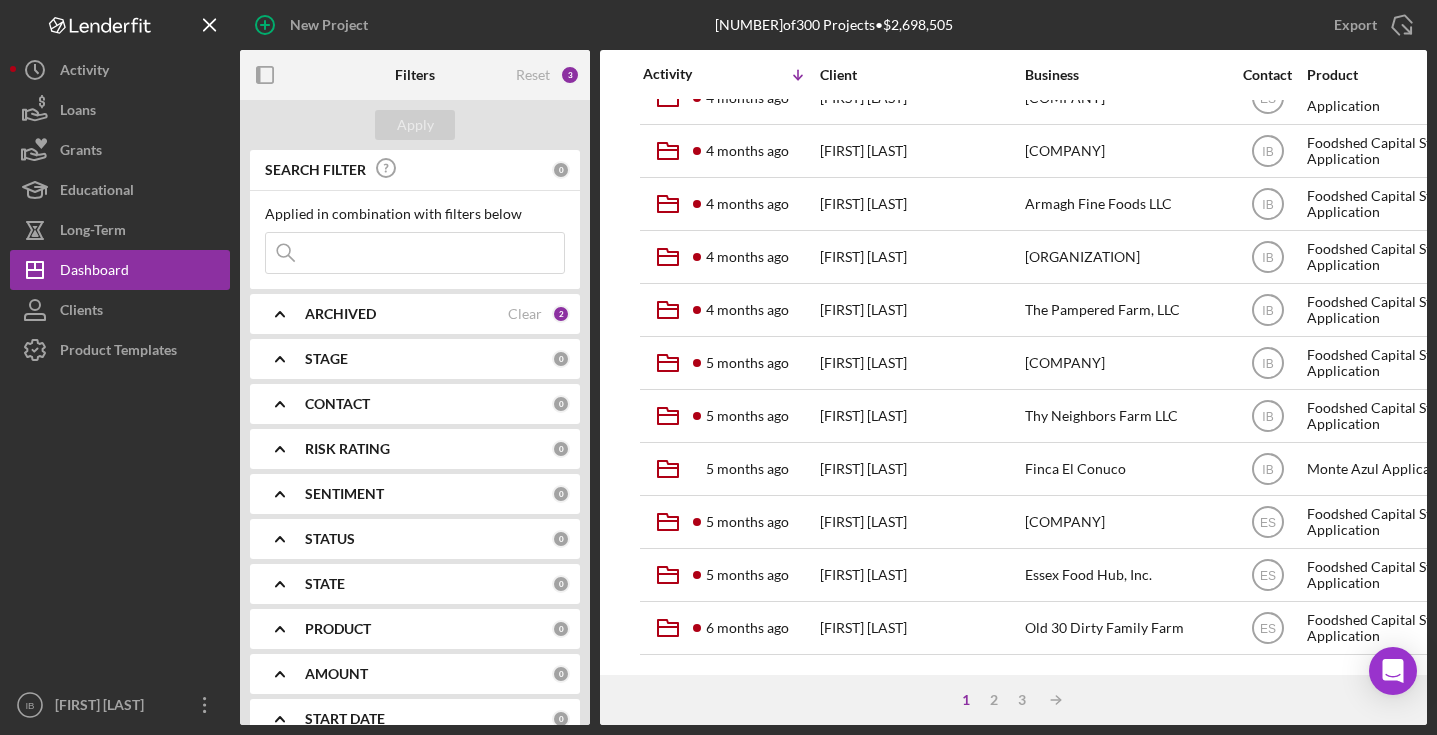 scroll, scrollTop: 0, scrollLeft: 0, axis: both 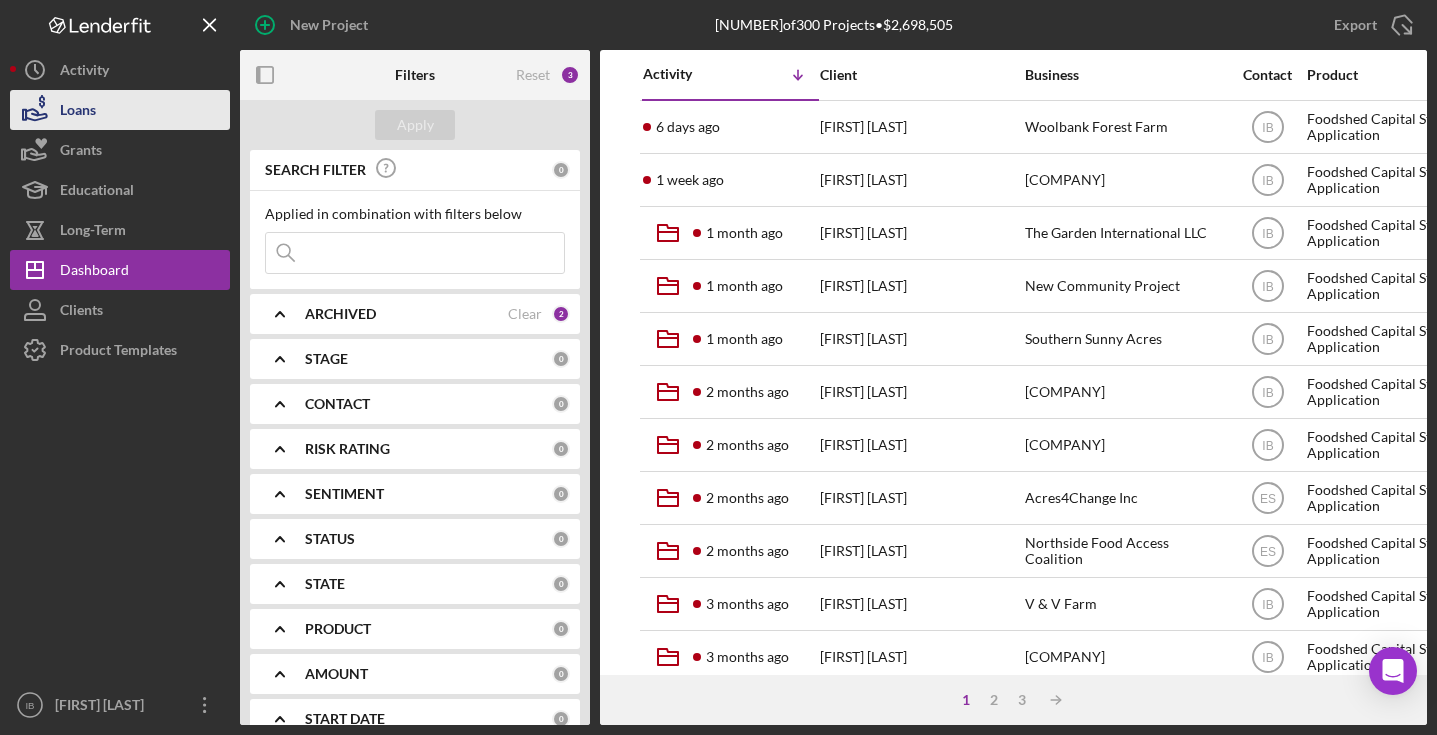 click on "Loans" at bounding box center (120, 110) 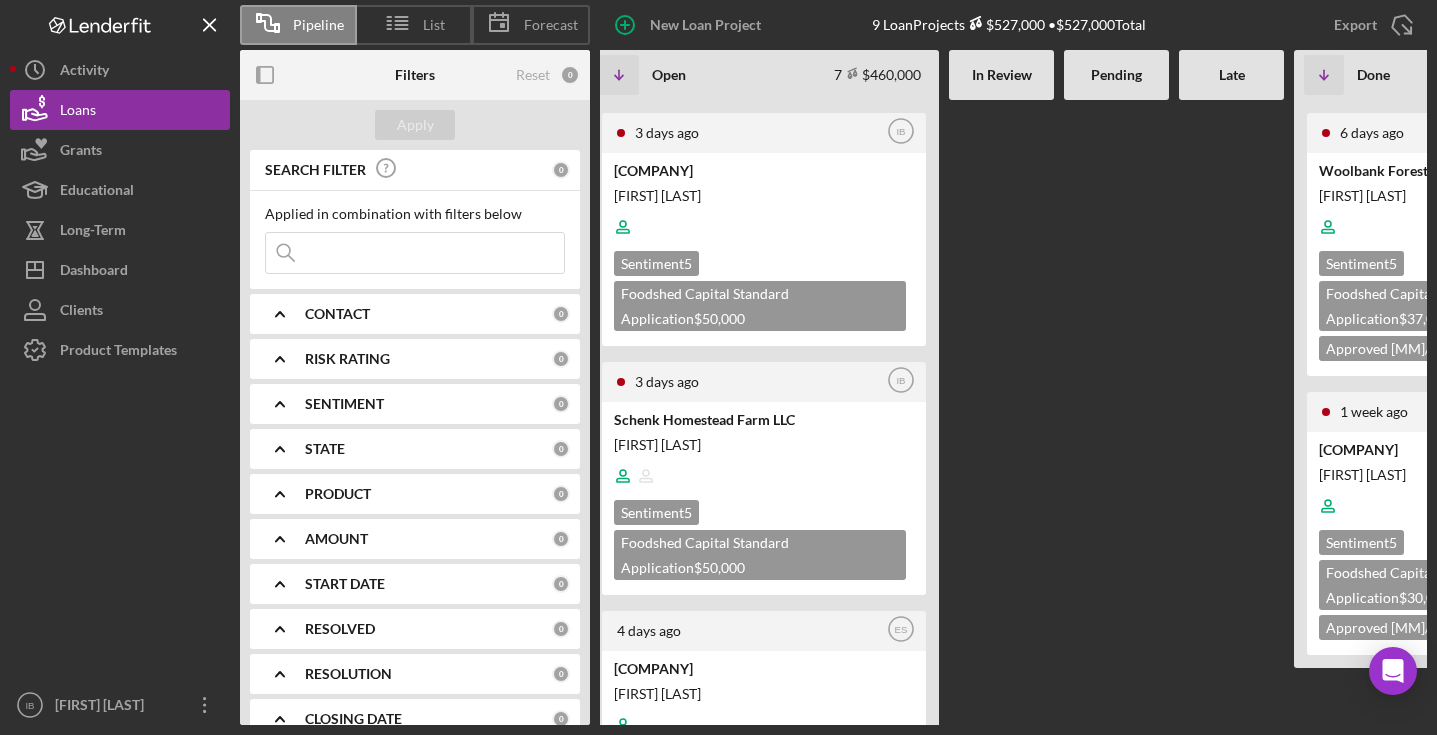 scroll, scrollTop: 0, scrollLeft: 0, axis: both 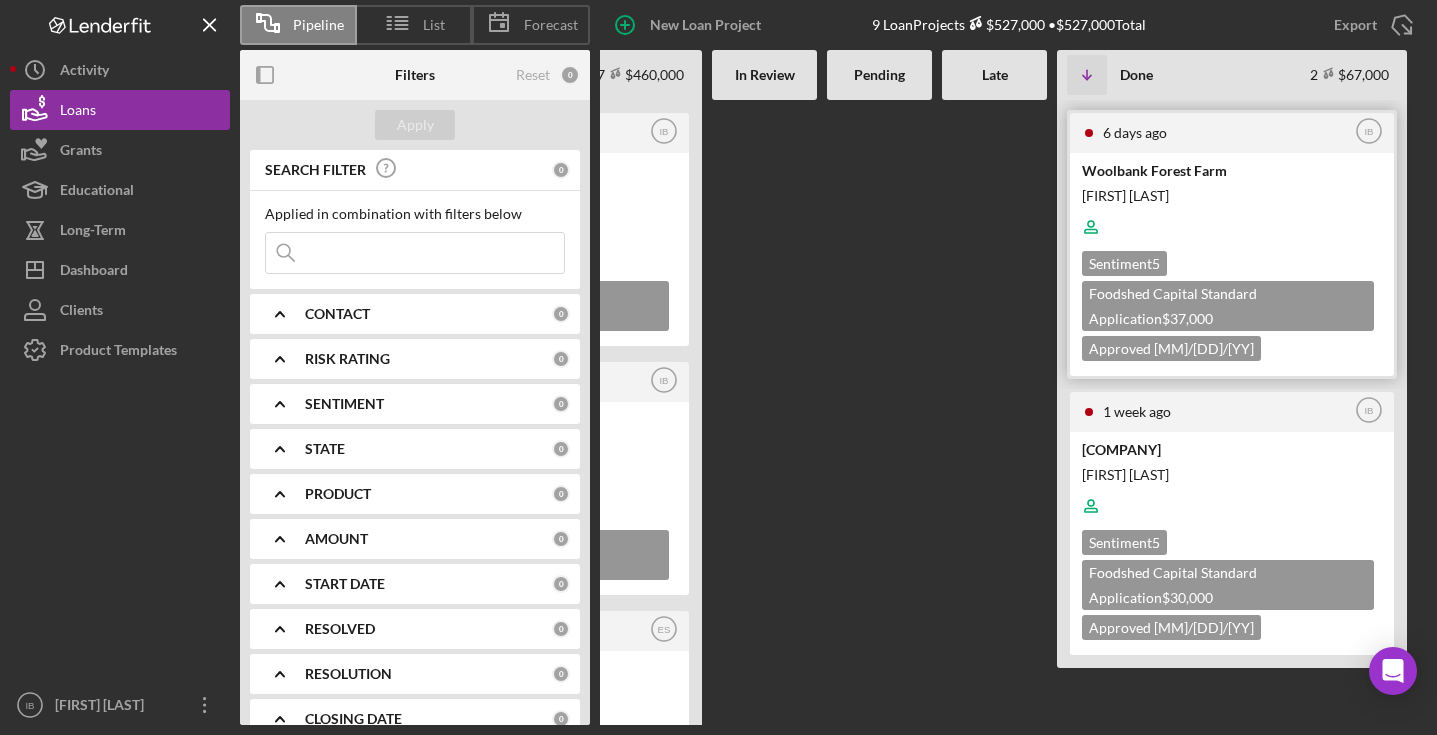 click on "[FIRST] [LAST]" at bounding box center (1230, 195) 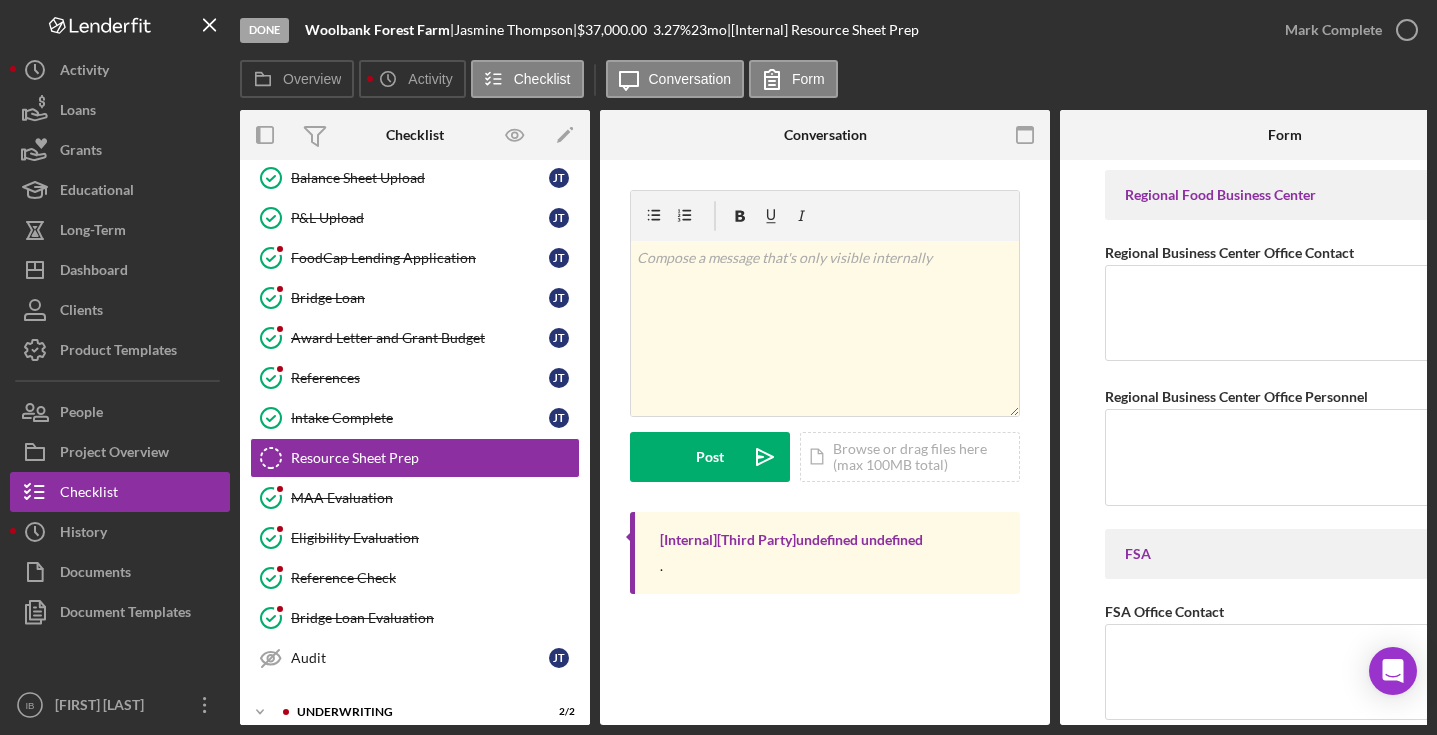 scroll, scrollTop: 311, scrollLeft: 0, axis: vertical 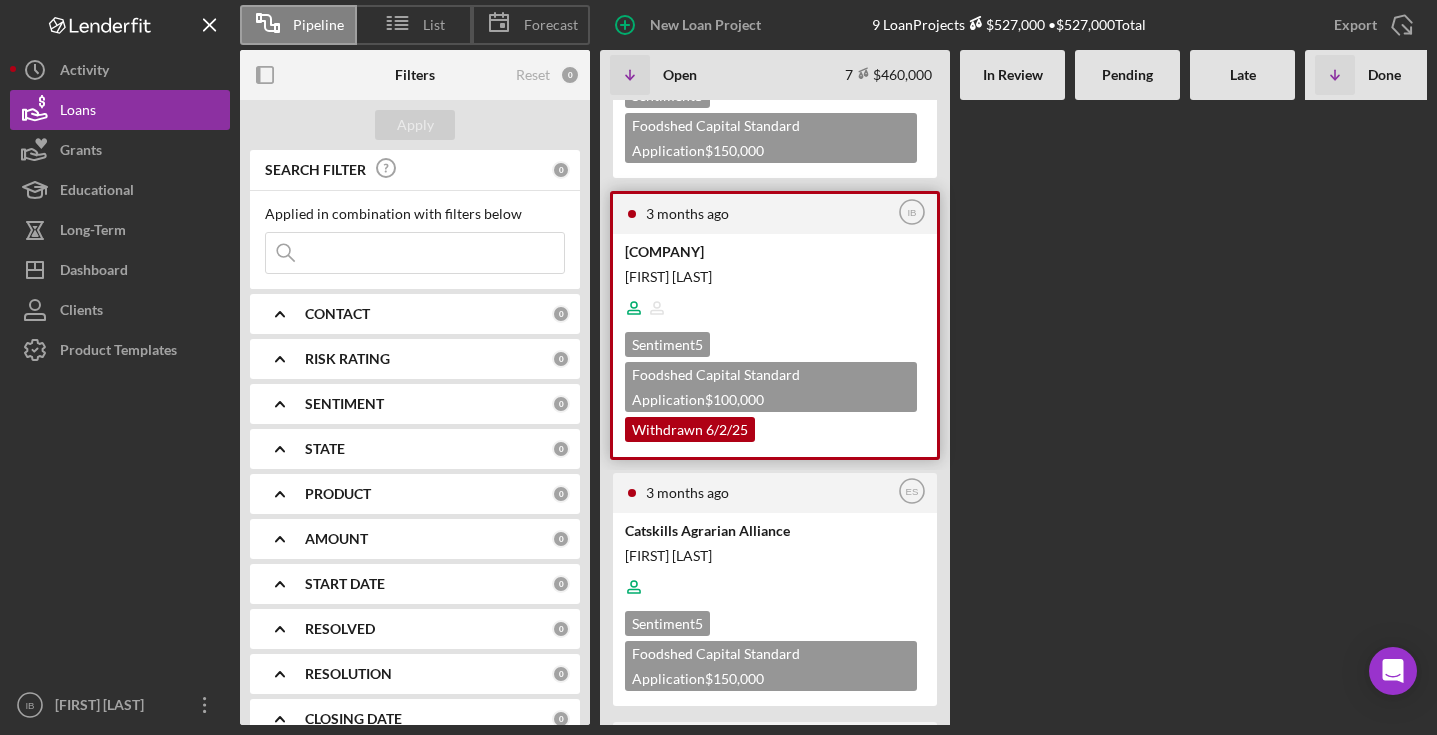 click on "Foodshed Capital Standard Application  $[NUMBER]" at bounding box center [771, 387] 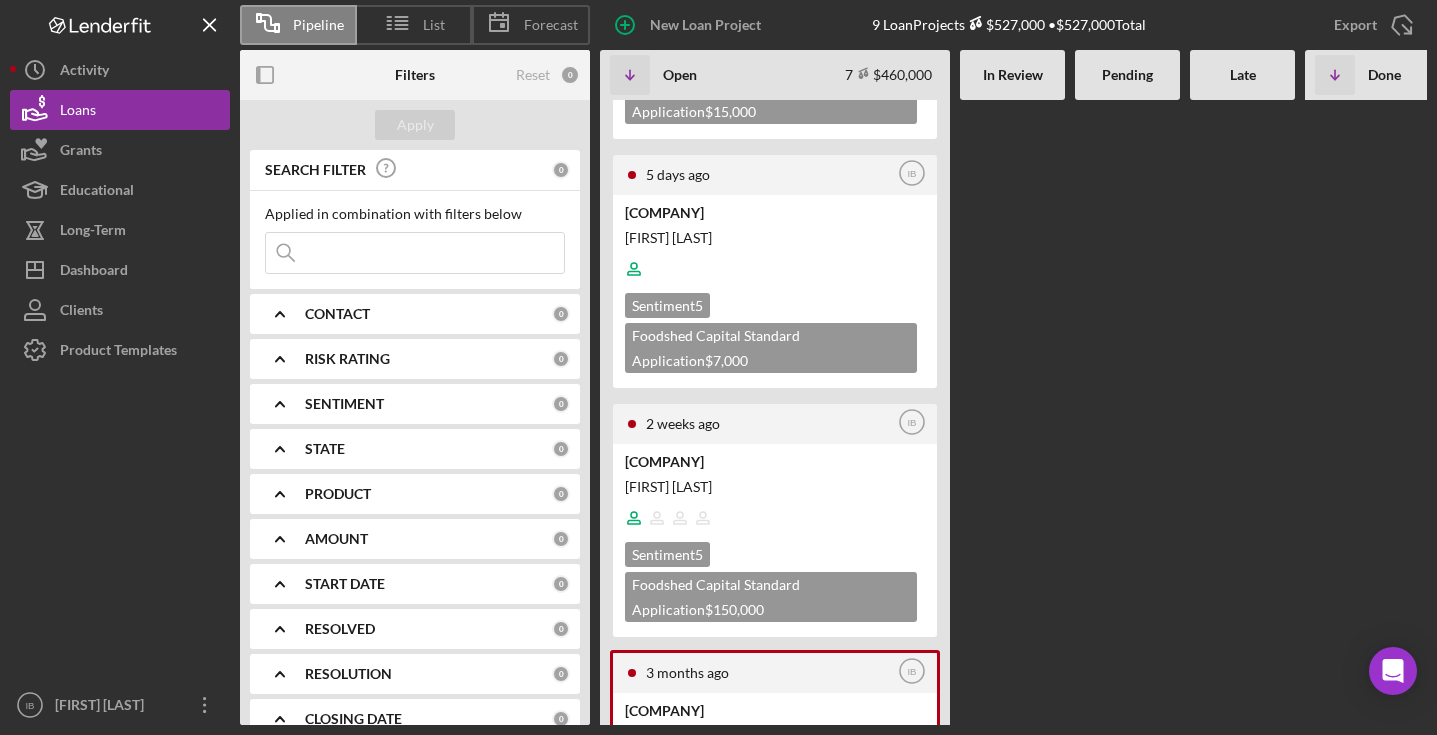scroll, scrollTop: 723, scrollLeft: 0, axis: vertical 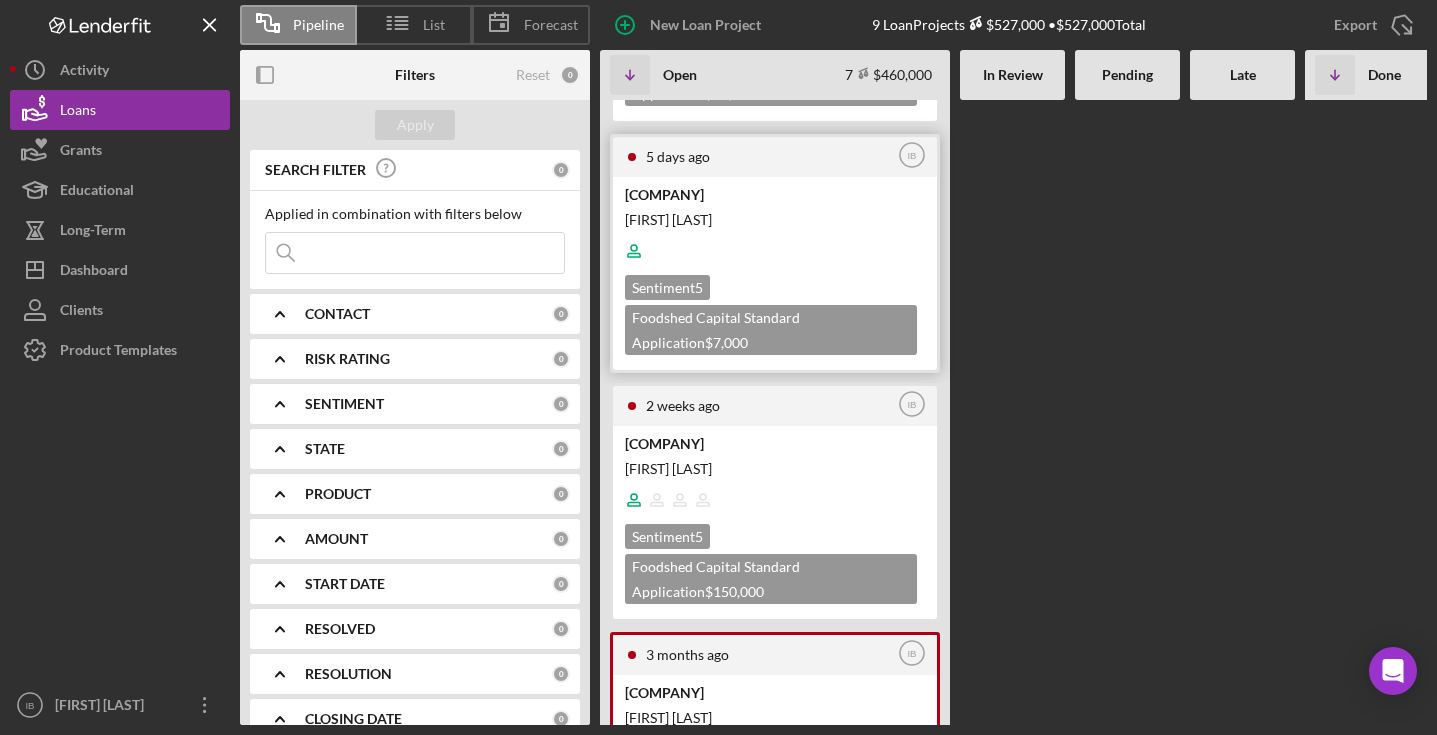 click on "Sentiment  5 Foodshed Capital Standard Application  $7,000" at bounding box center (773, 317) 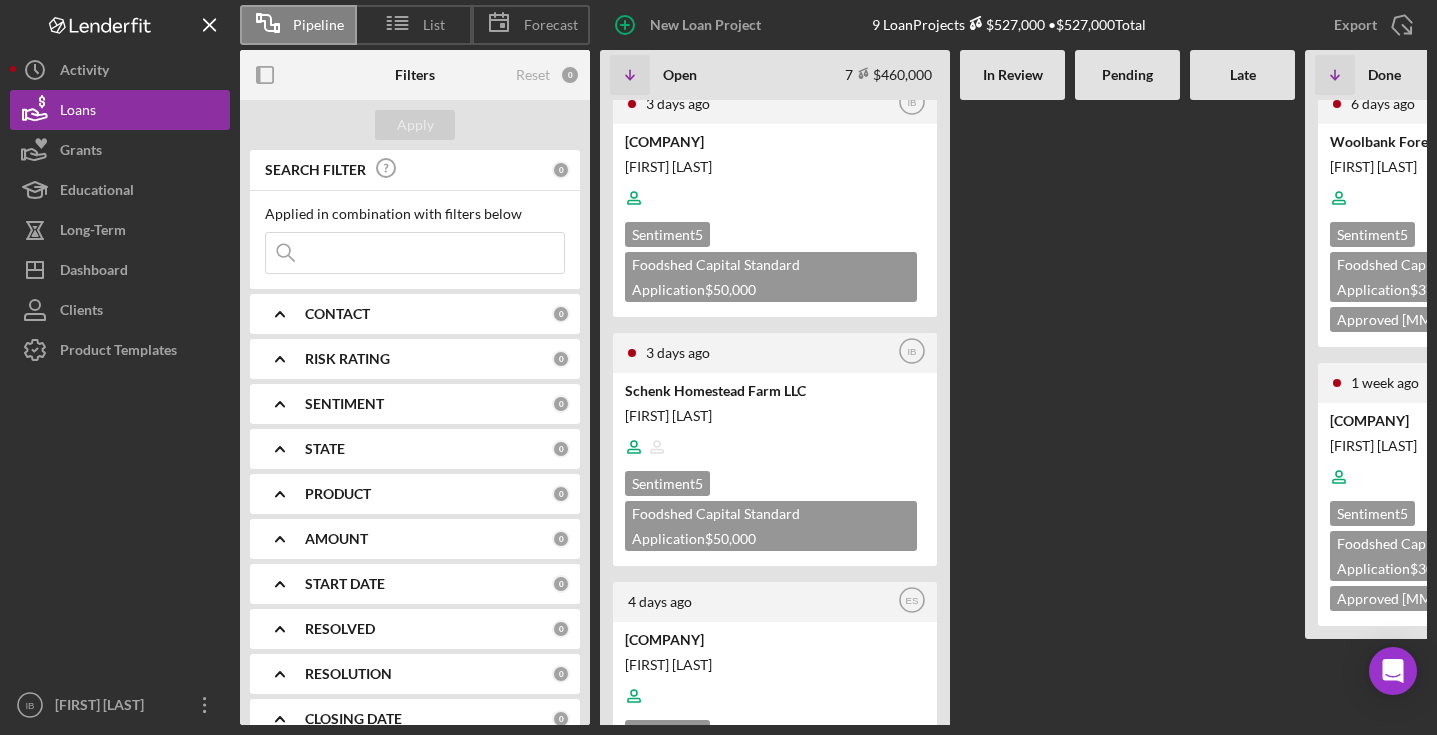 scroll, scrollTop: 0, scrollLeft: 0, axis: both 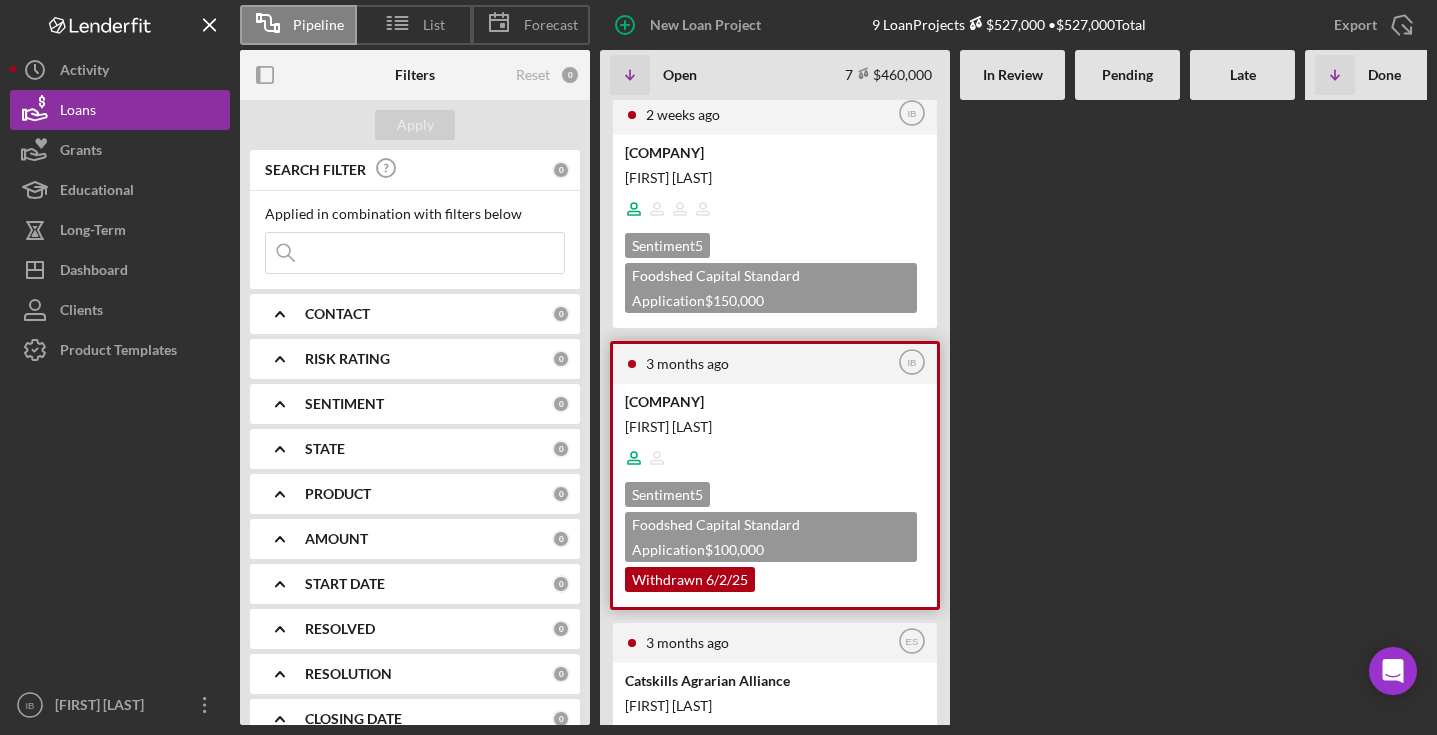 click on "Sentiment  5 Foodshed Capital Standard Application  $[NUMBER] Withdrawn   [MM]/[DD]/[YY]" at bounding box center [773, 539] 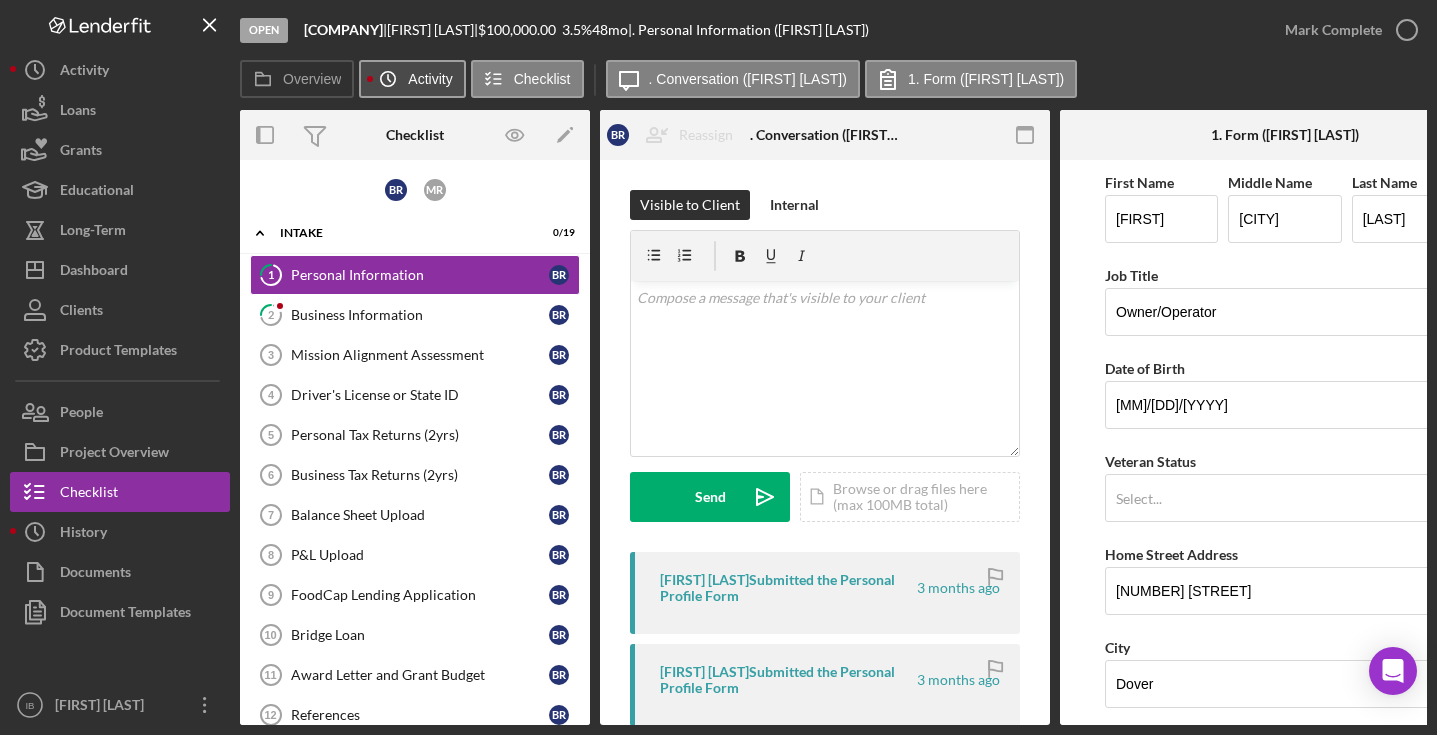 click on "Overview Icon/History Activity Checklist Icon/Message 1. Conversation ([FIRST] [LAST]) 1. Form ([FIRST] [LAST])" at bounding box center [833, 80] 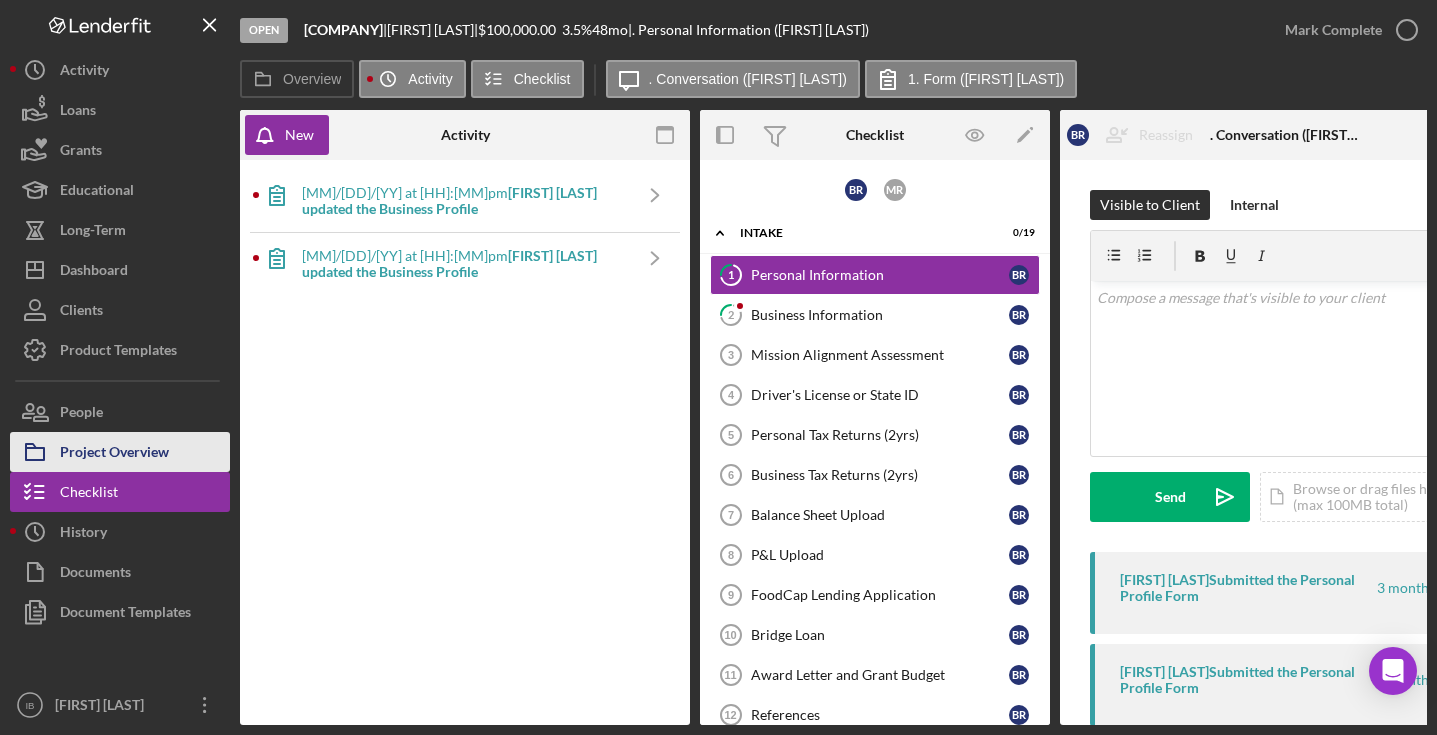 click on "Project Overview" at bounding box center (114, 454) 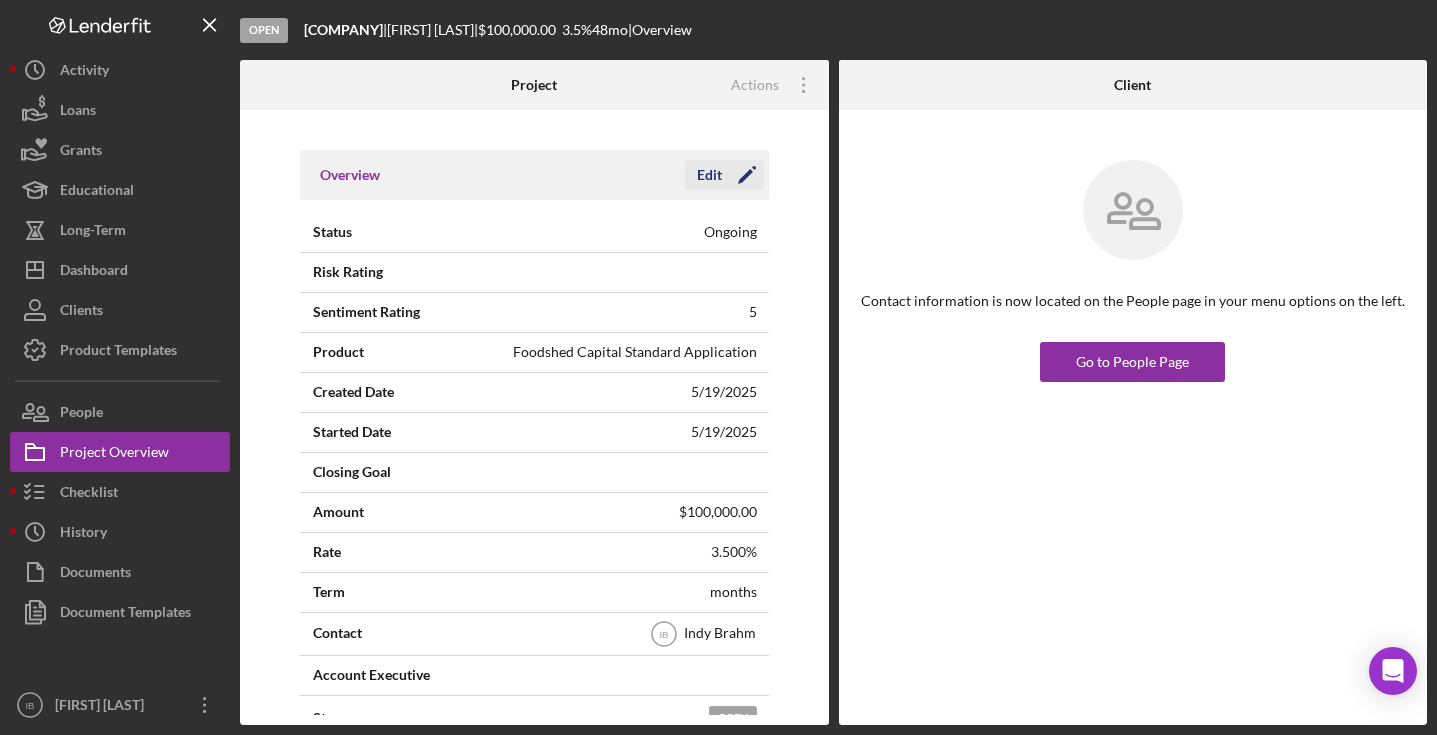 click on "Icon/Edit" 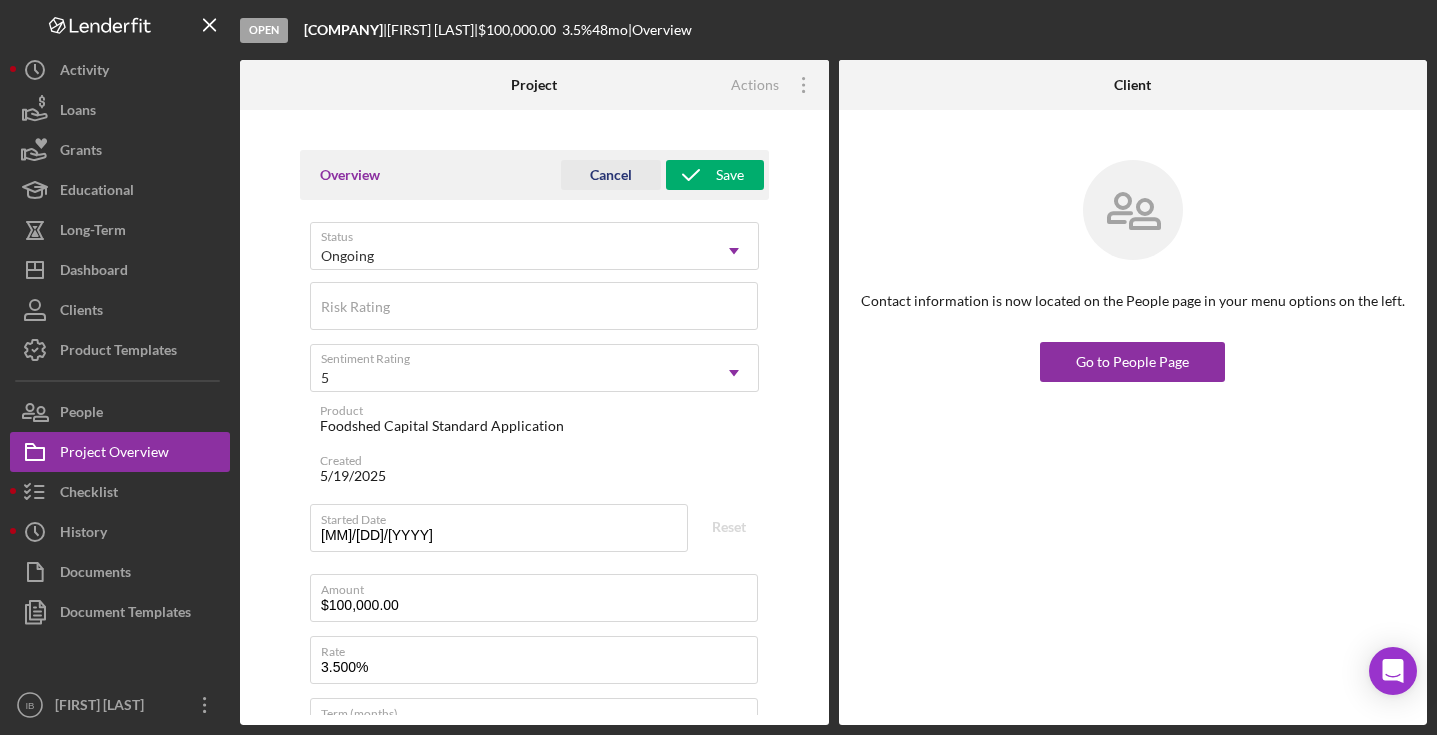 click on "Save" at bounding box center (715, 175) 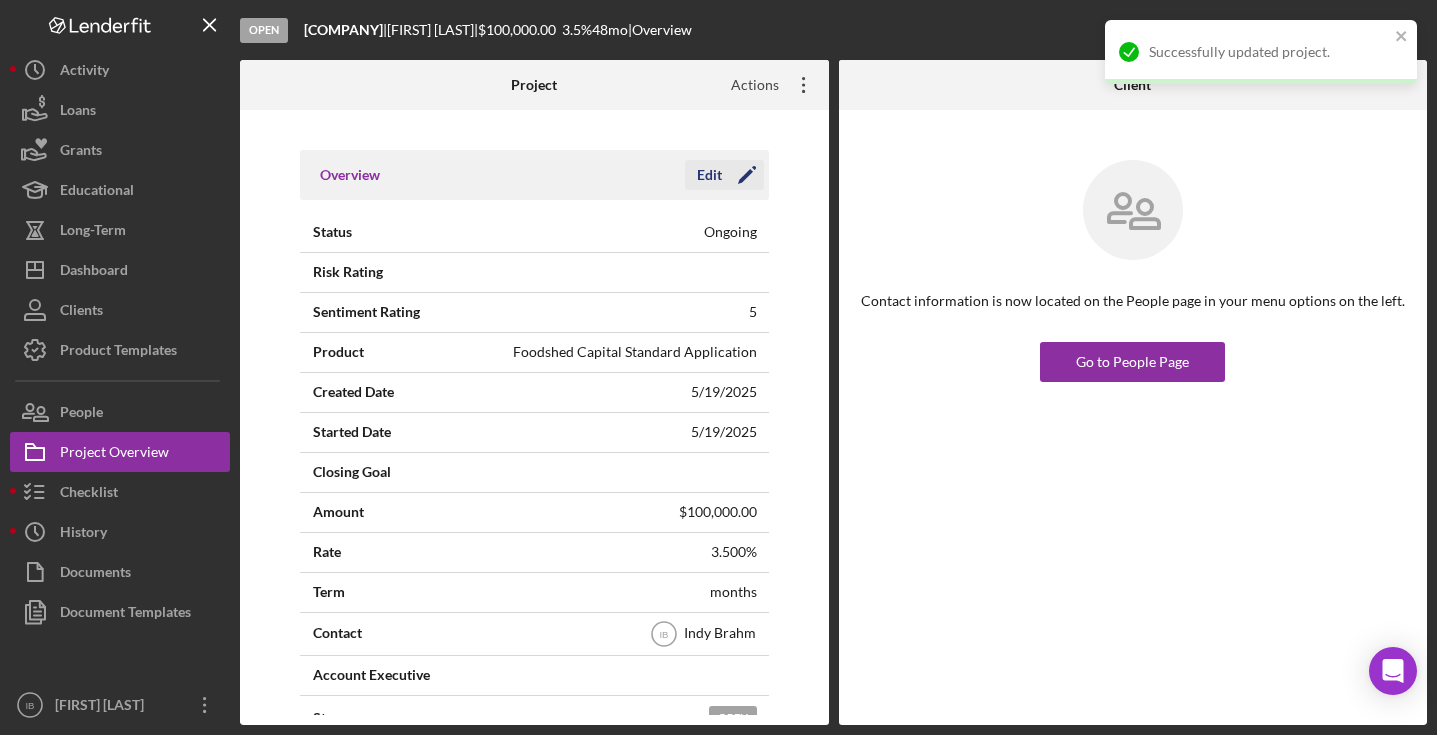 click on "Icon/Overflow" 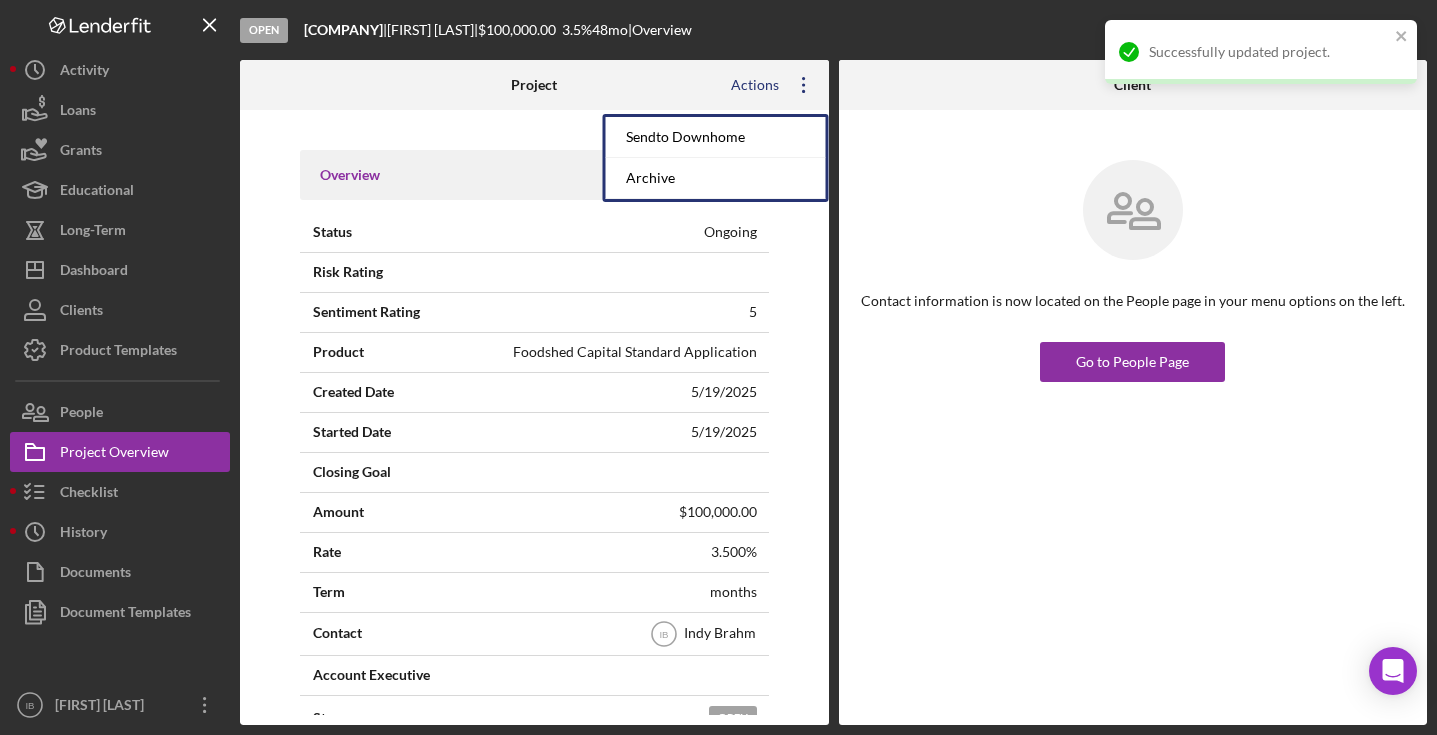 click on "Icon/Overflow" 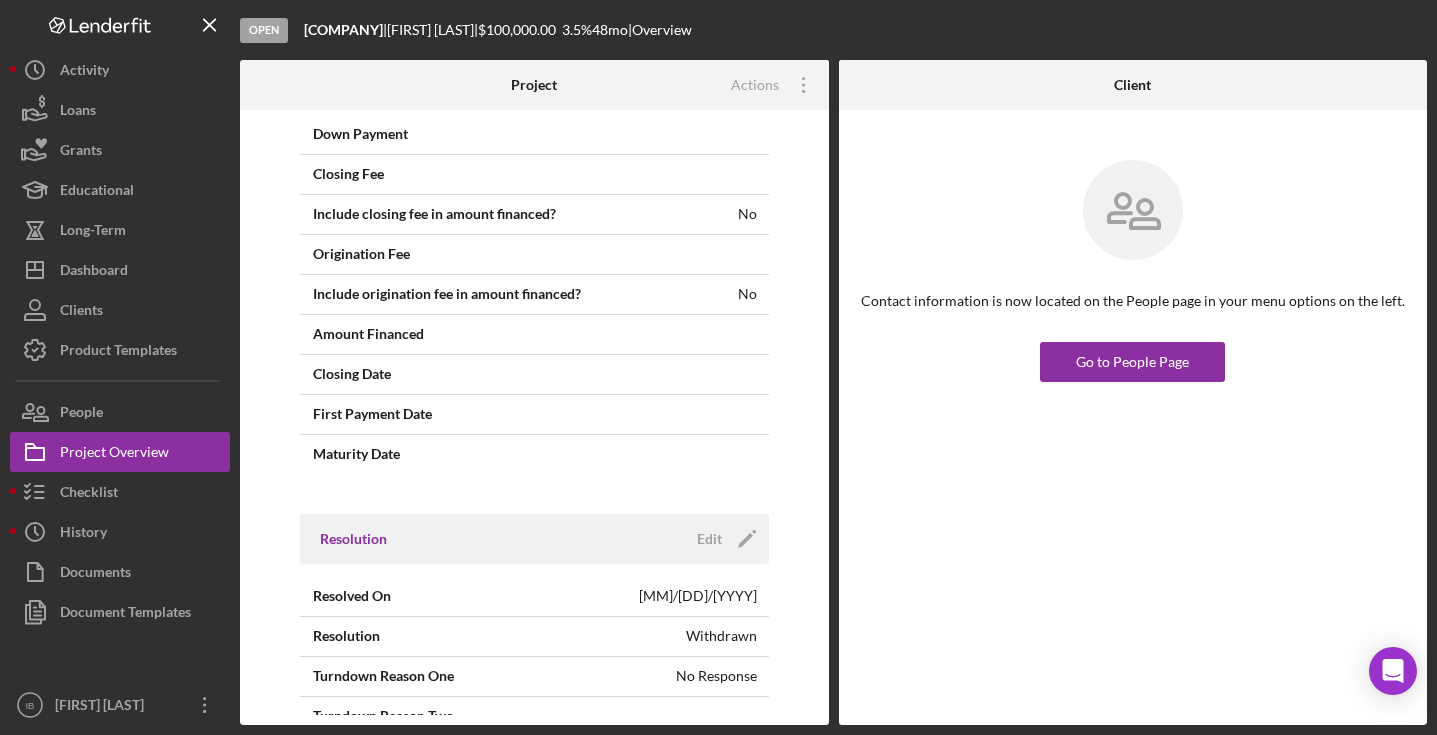 scroll, scrollTop: 1442, scrollLeft: 0, axis: vertical 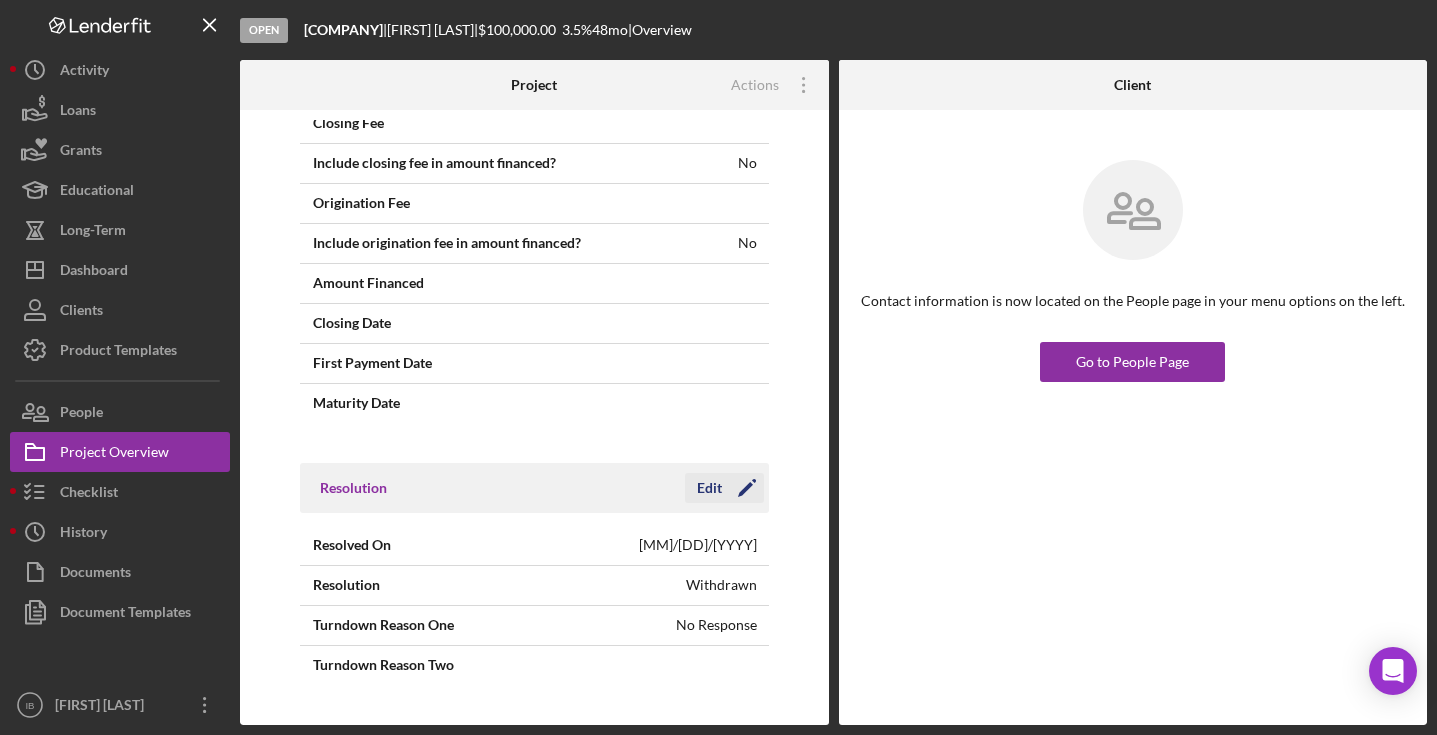 click on "Icon/Edit" 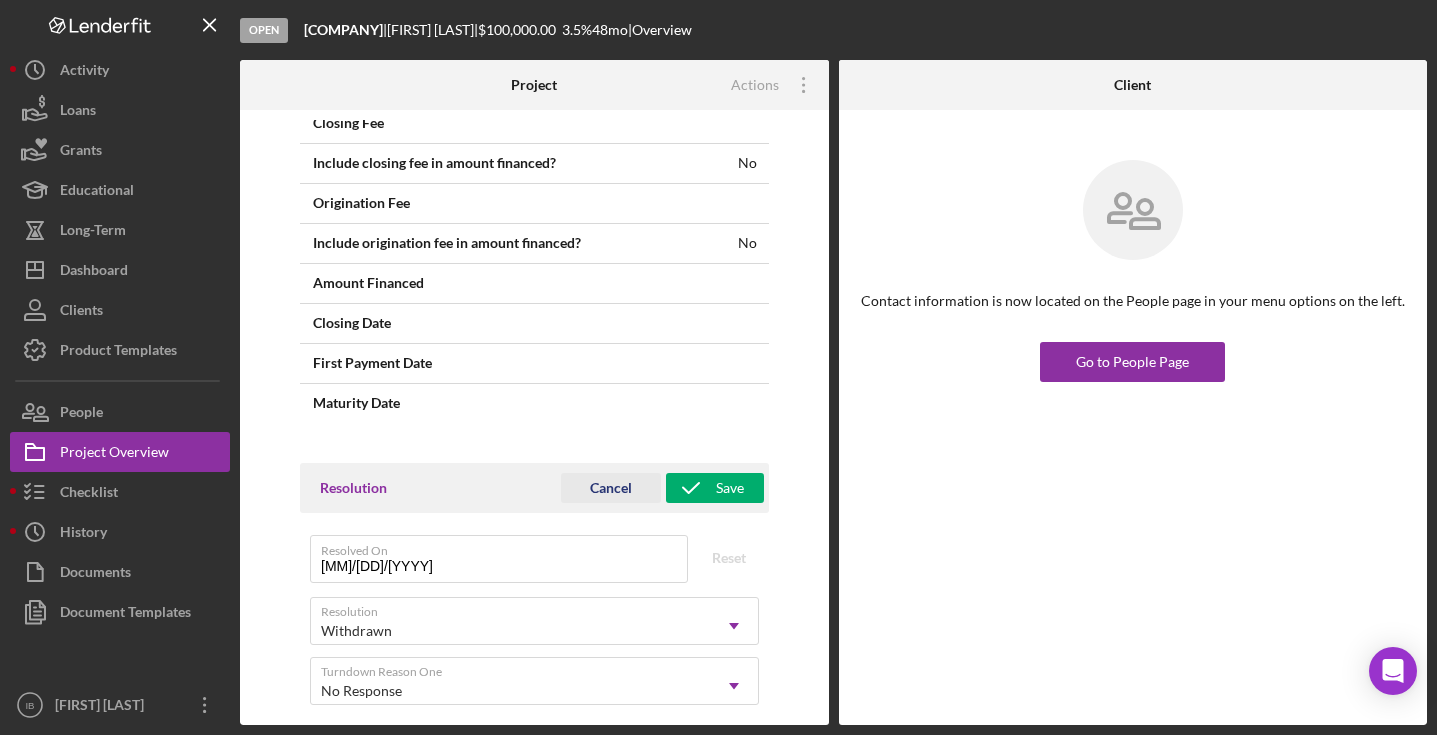 scroll, scrollTop: 1534, scrollLeft: 0, axis: vertical 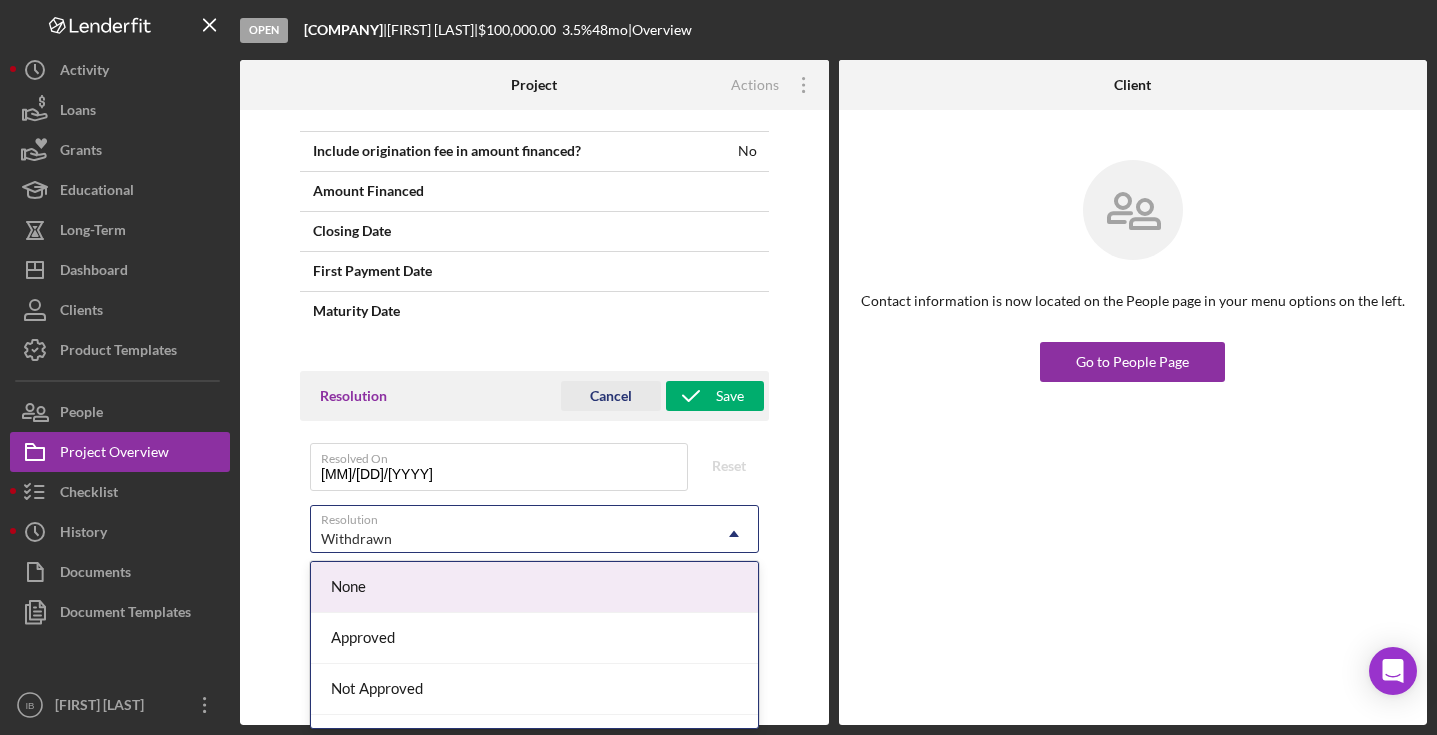 click on "Icon/Dropdown Arrow" 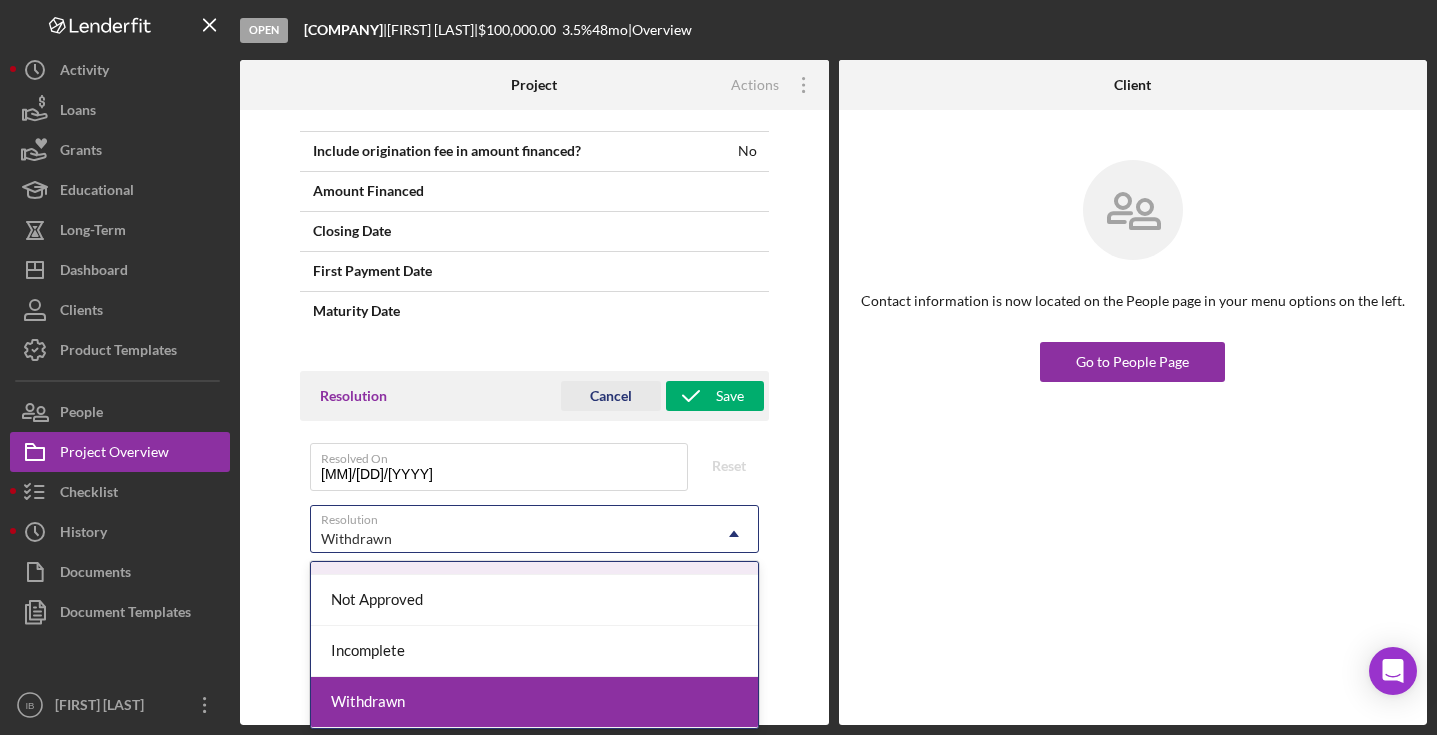 scroll, scrollTop: 0, scrollLeft: 0, axis: both 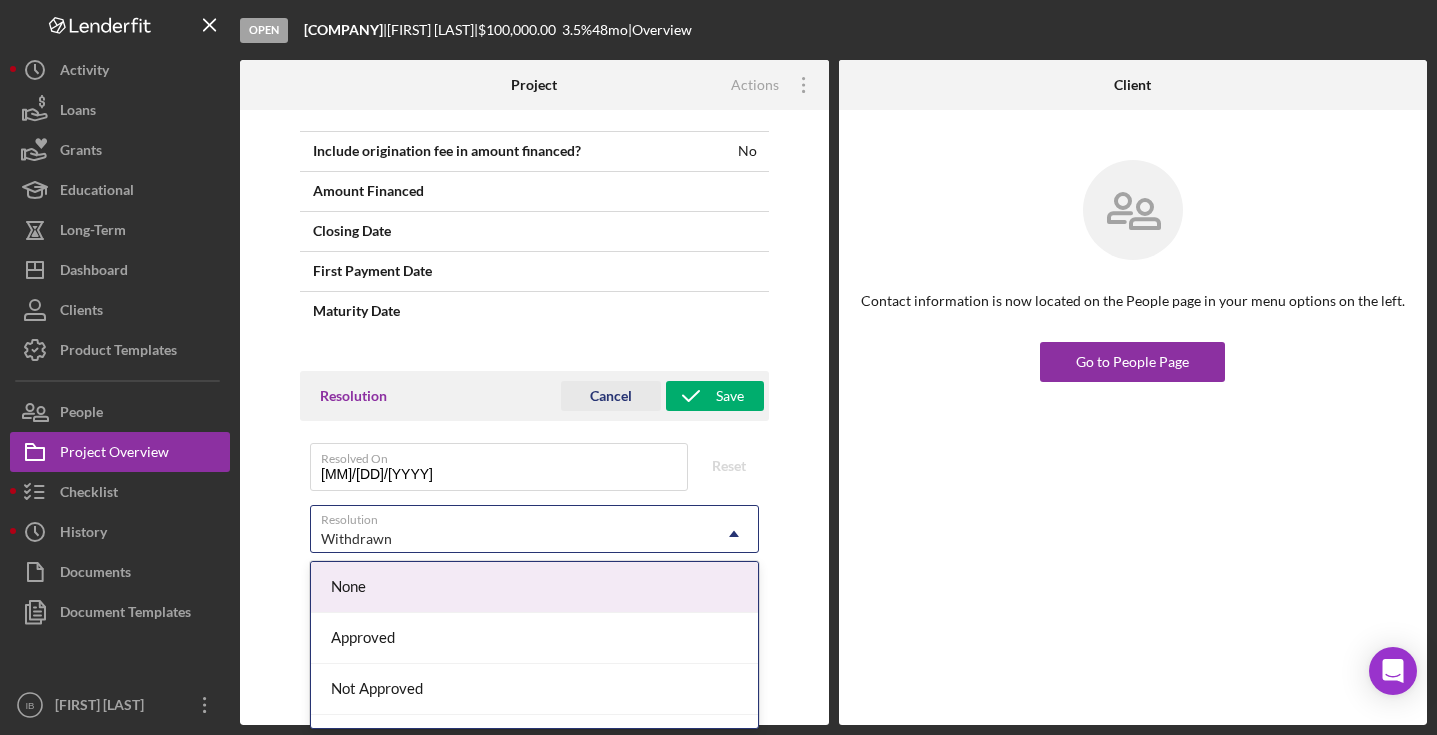click on "None" at bounding box center (534, 587) 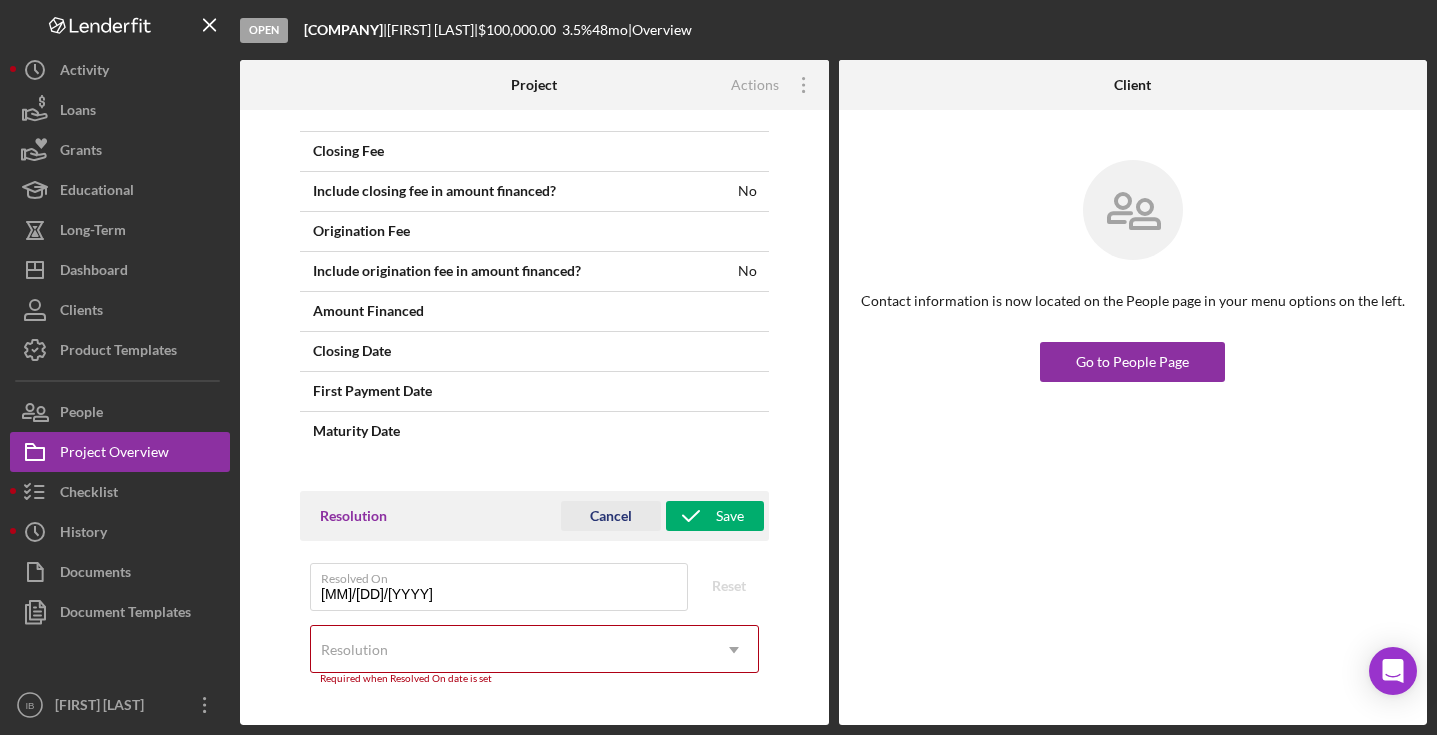 scroll, scrollTop: 1425, scrollLeft: 0, axis: vertical 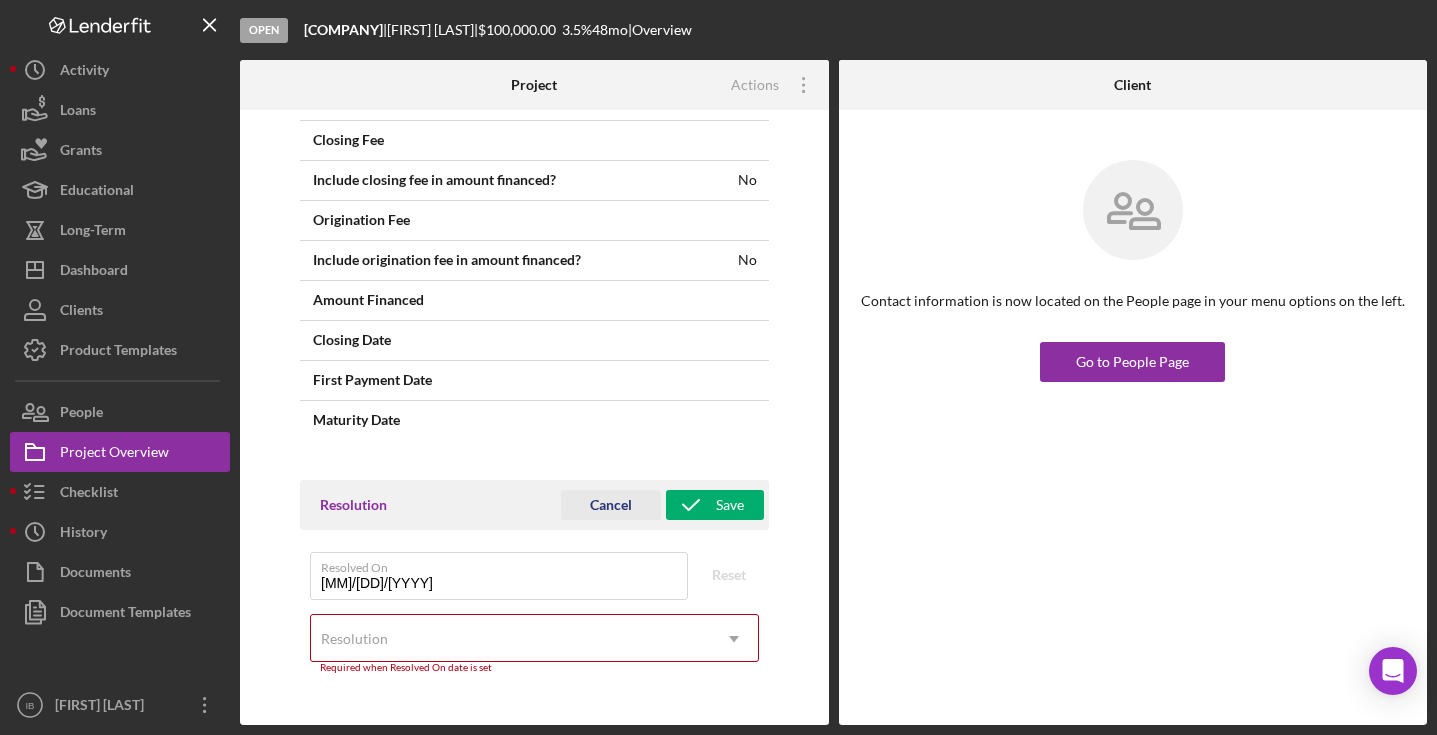 click on "Icon/Dropdown Arrow" 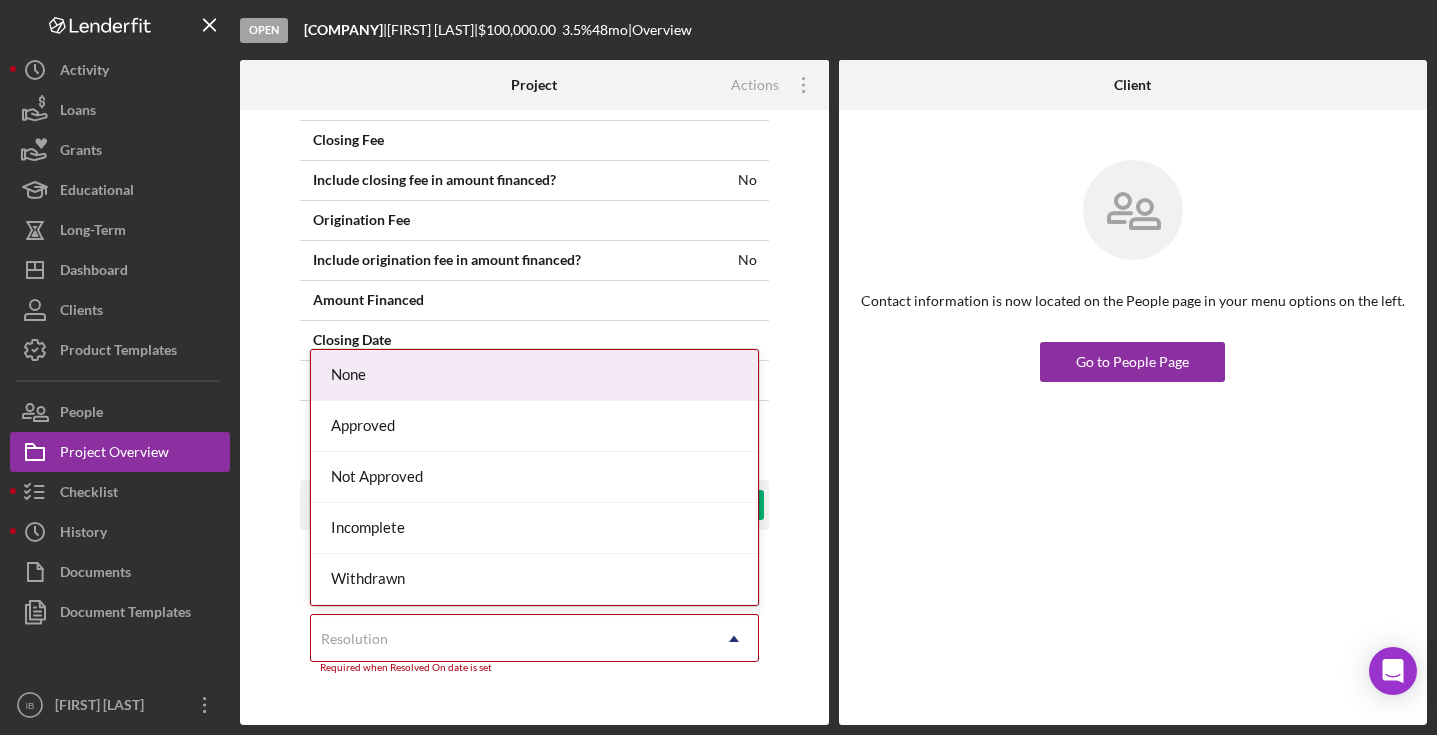 click on "None" at bounding box center (534, 375) 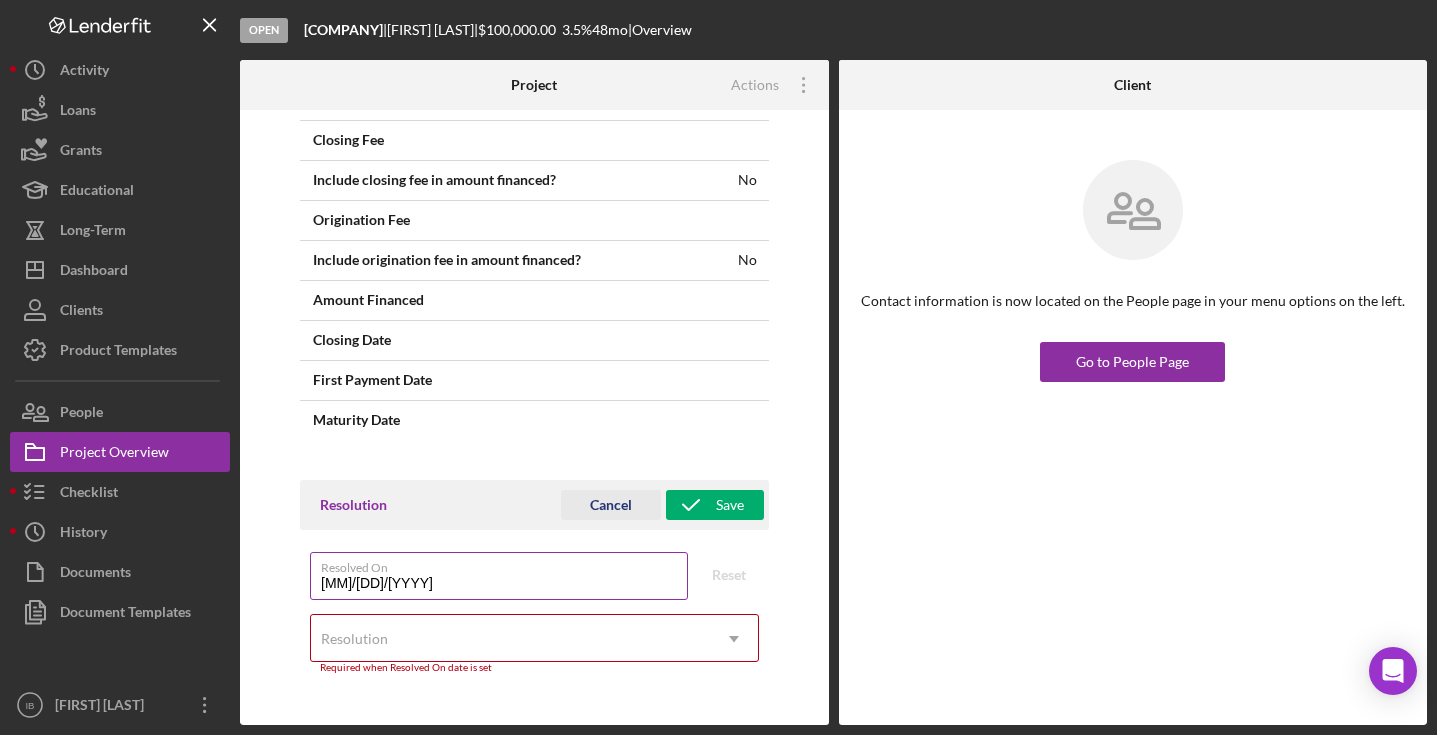 click on "Resolved On" at bounding box center [504, 564] 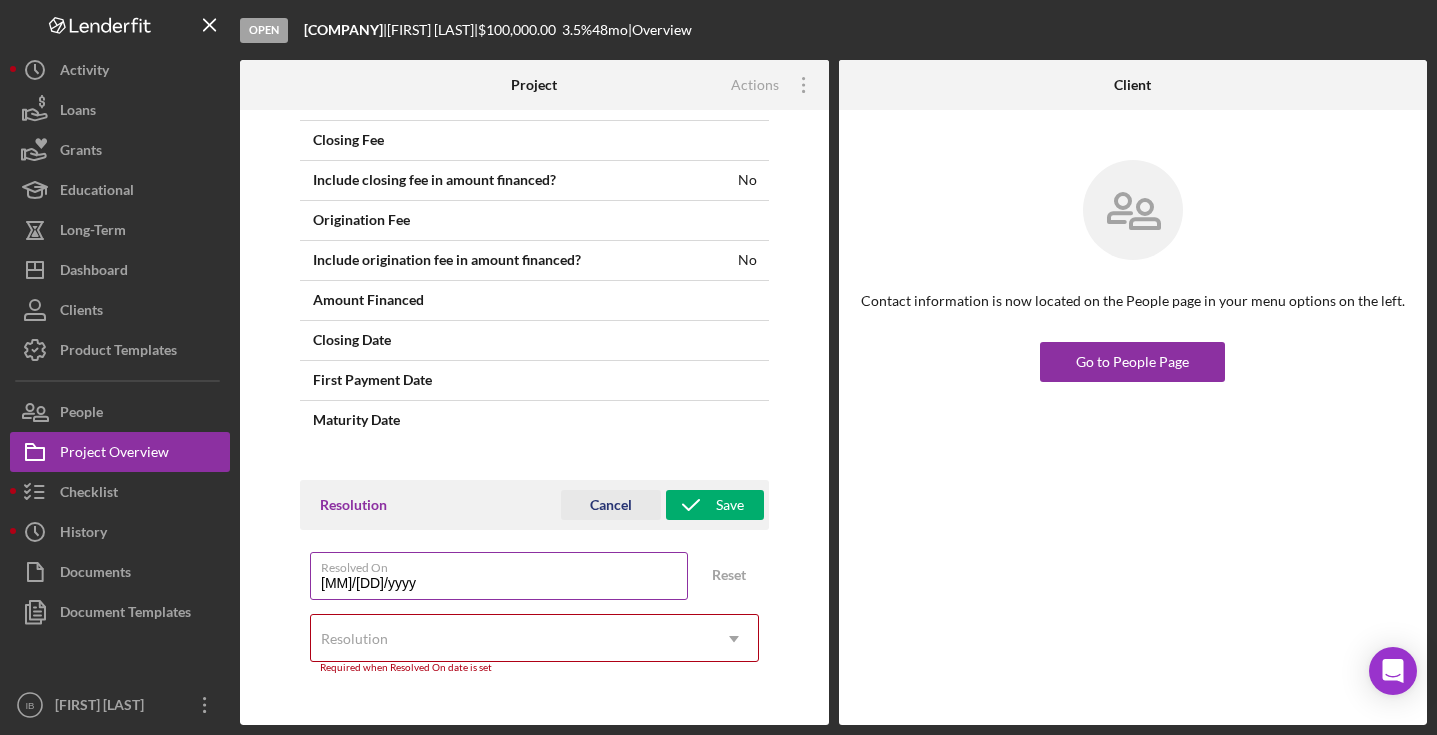 type on "[MM]/[DD]/yyyy" 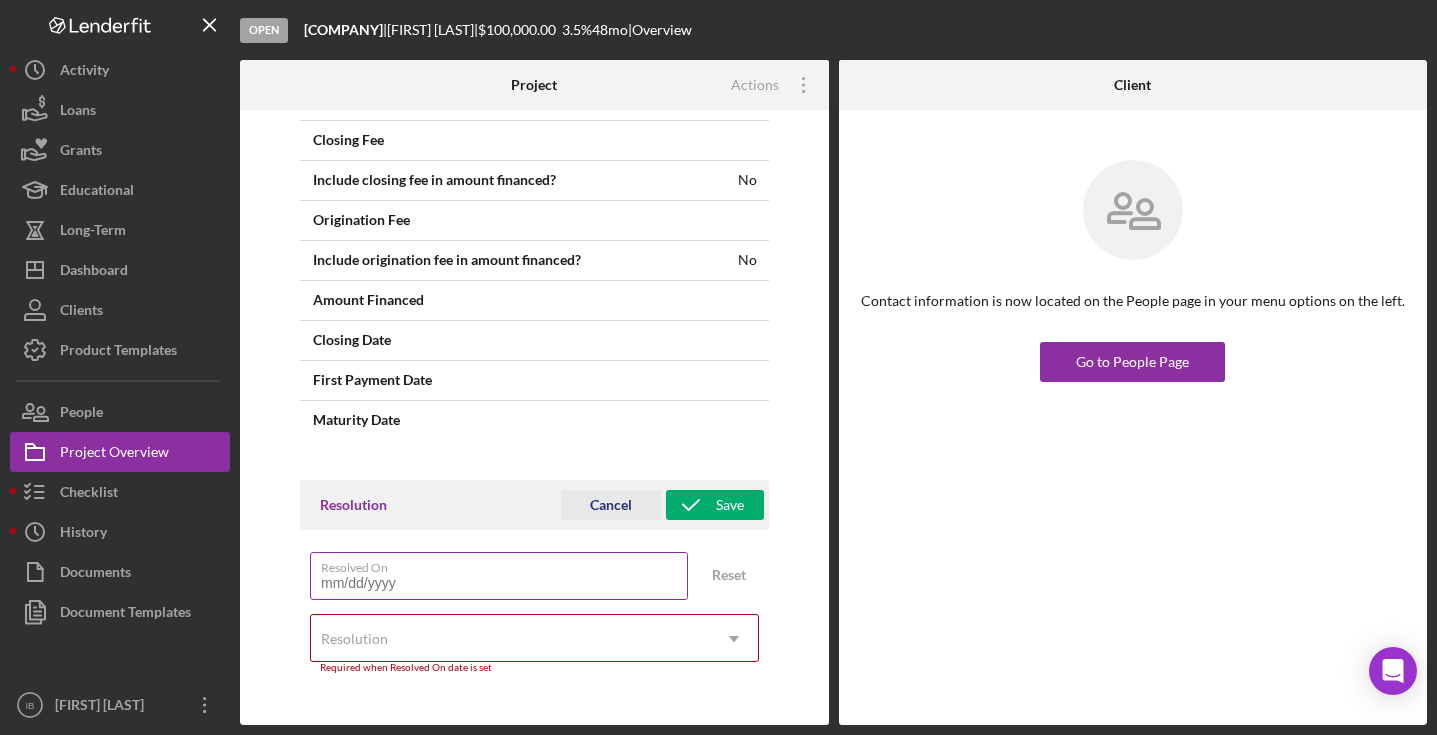 scroll, scrollTop: 1414, scrollLeft: 0, axis: vertical 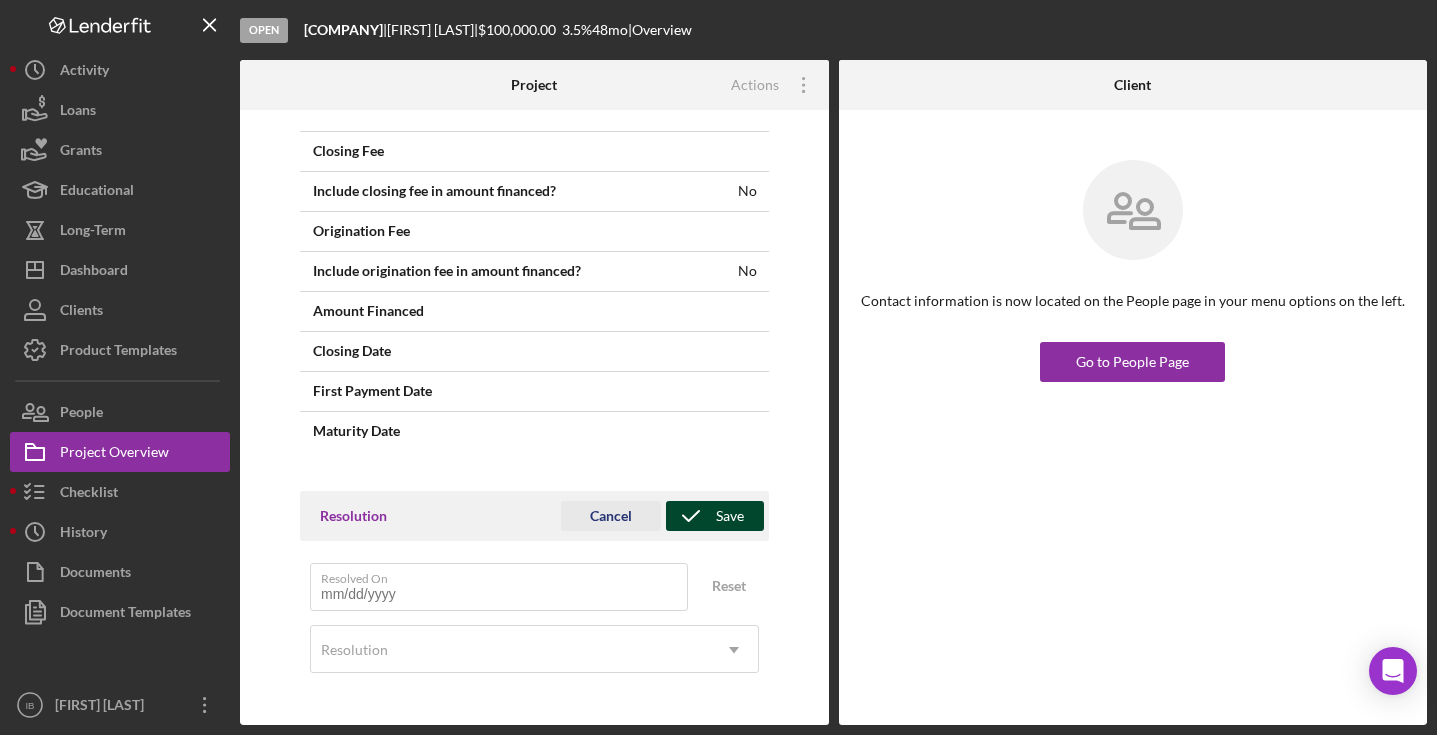 click on "Save" at bounding box center [715, 516] 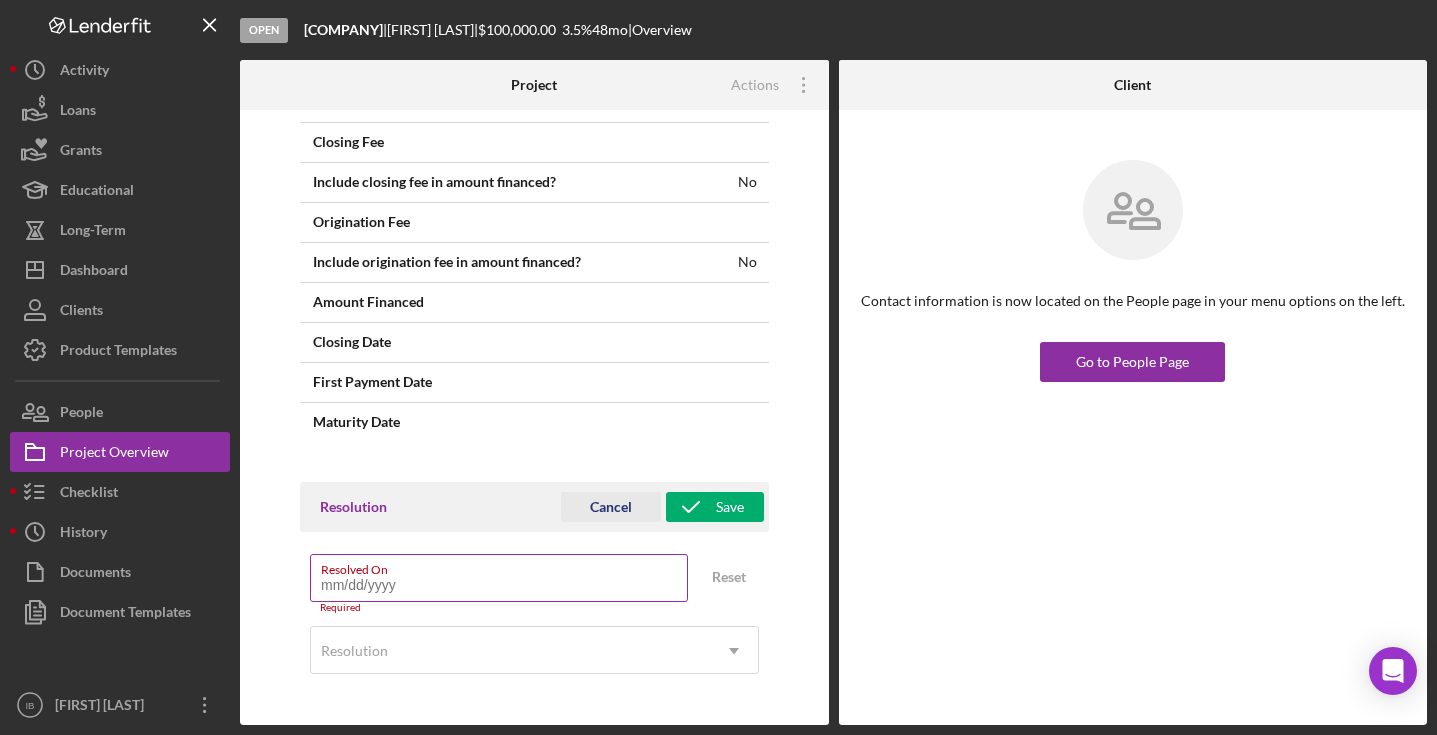 click on "Resolved On Required" at bounding box center (499, 584) 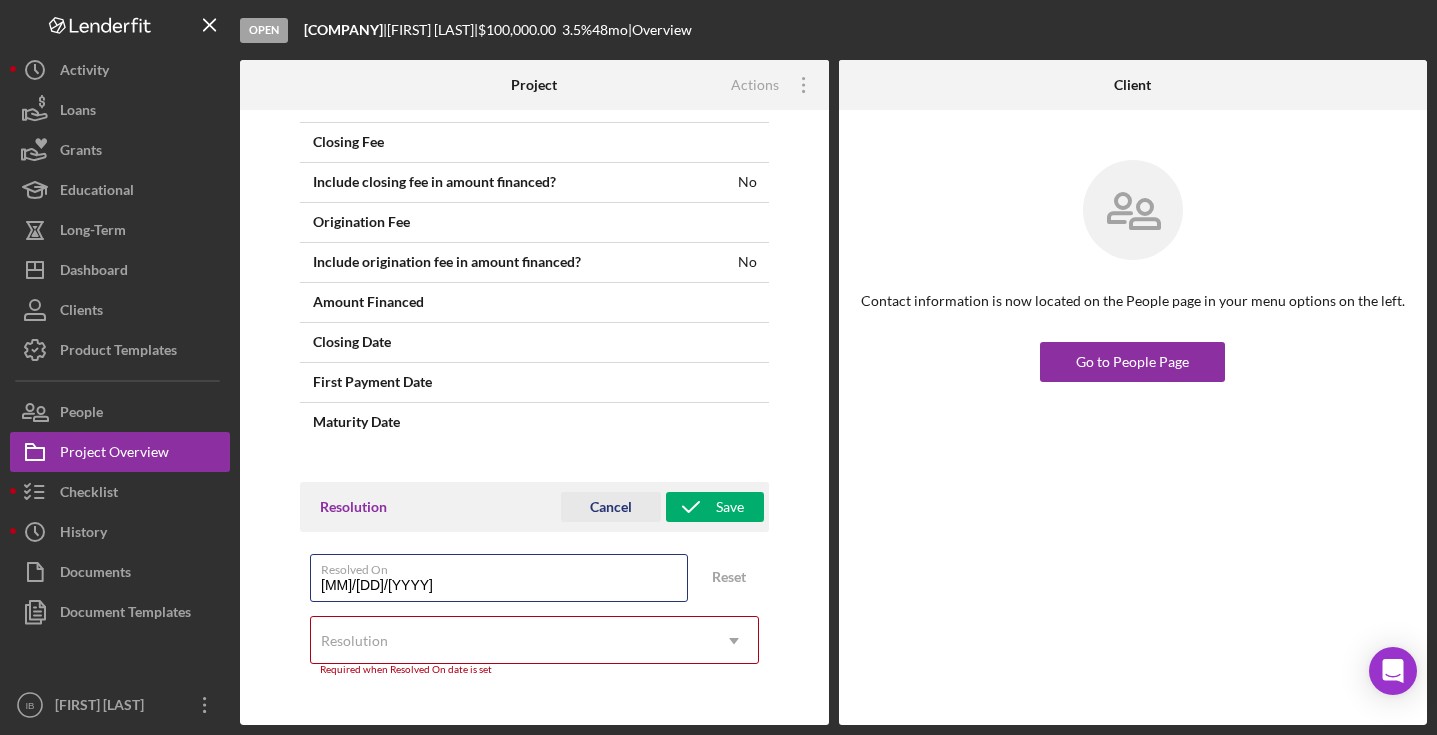type on "[MM]/[DD]/[YYYY]" 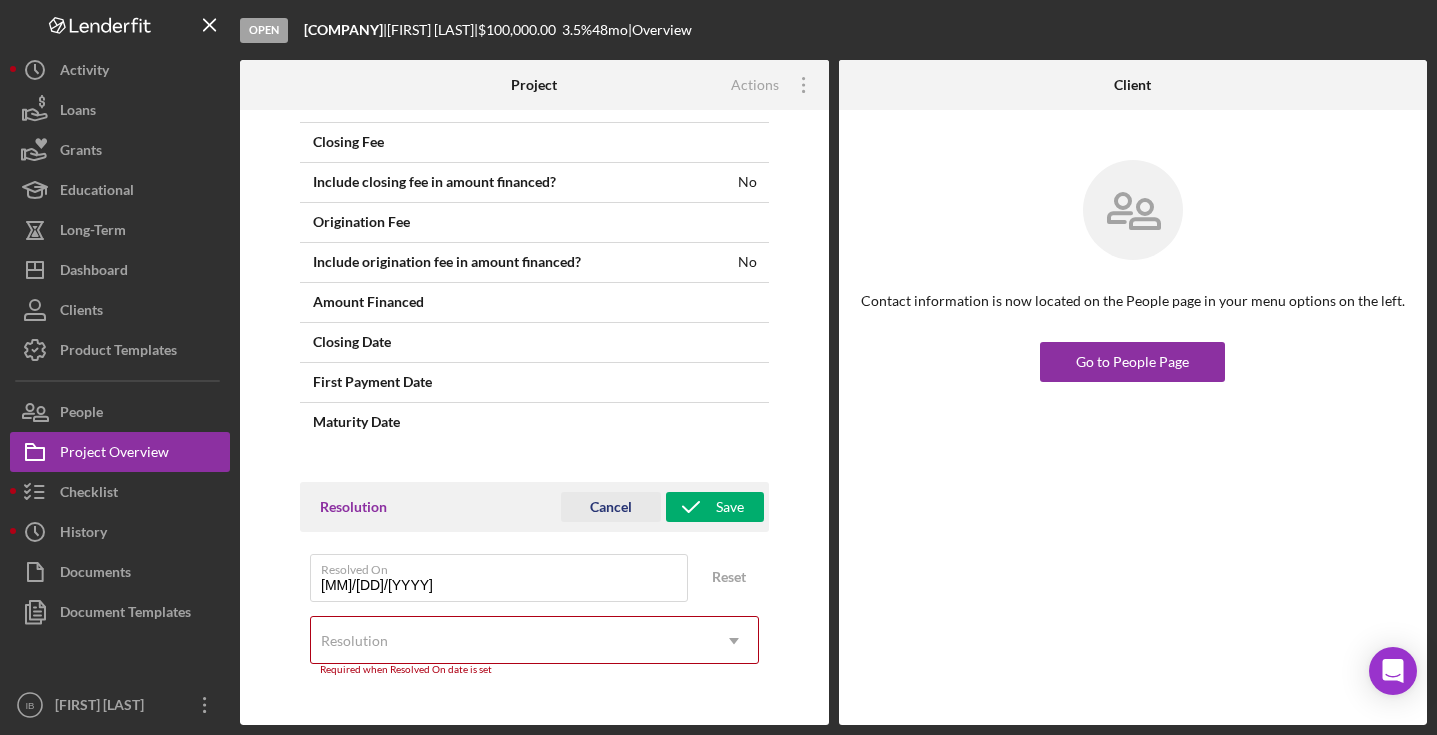click on "Required when Resolved On date is set" at bounding box center [534, 670] 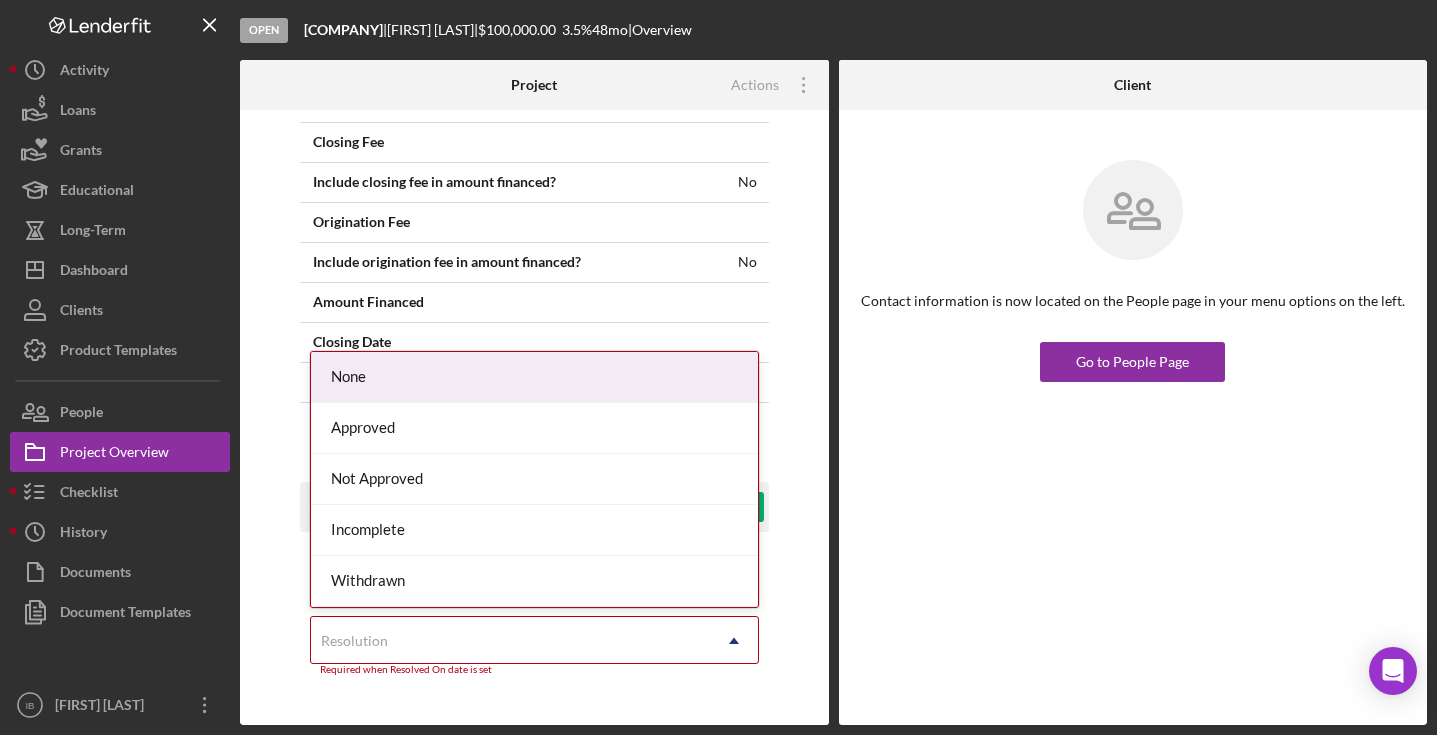 click on "Resolution" at bounding box center (510, 641) 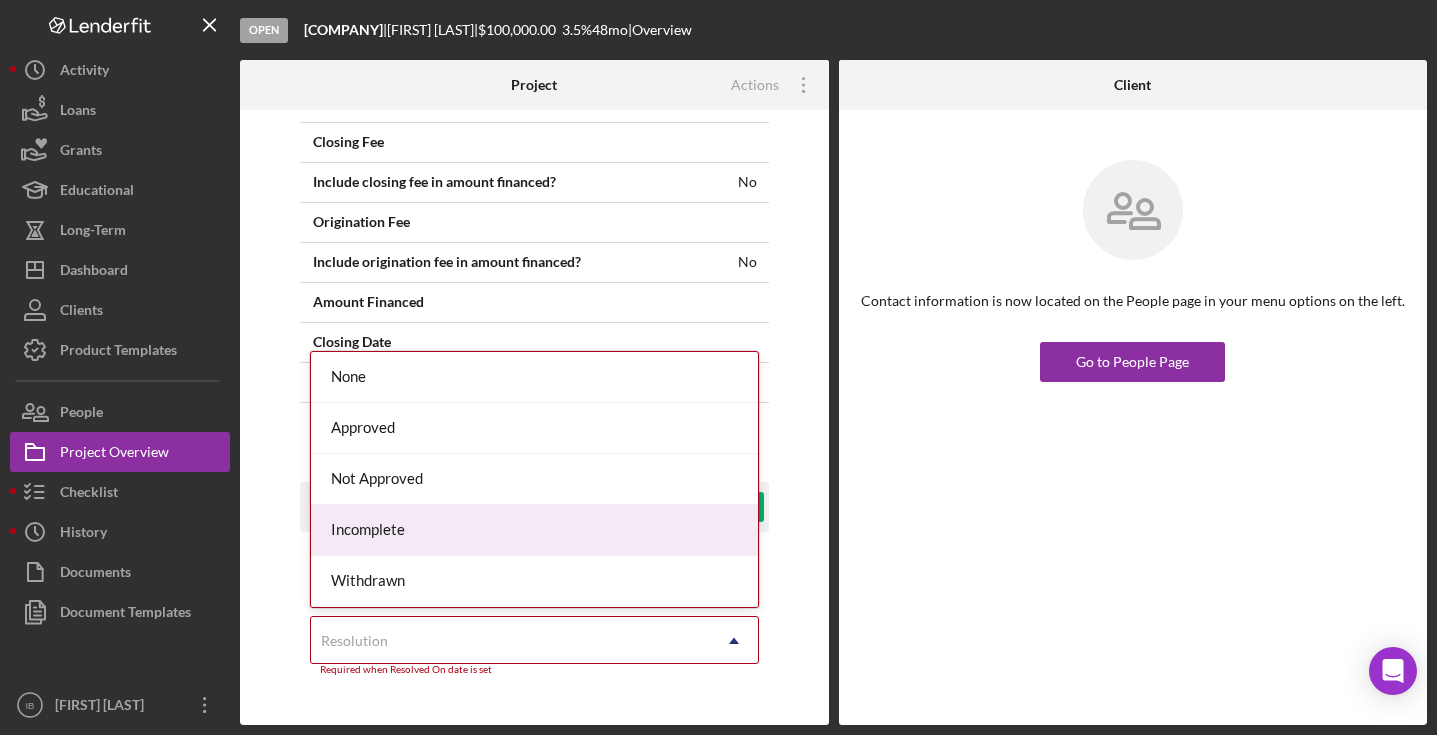 click on "Incomplete" at bounding box center [534, 530] 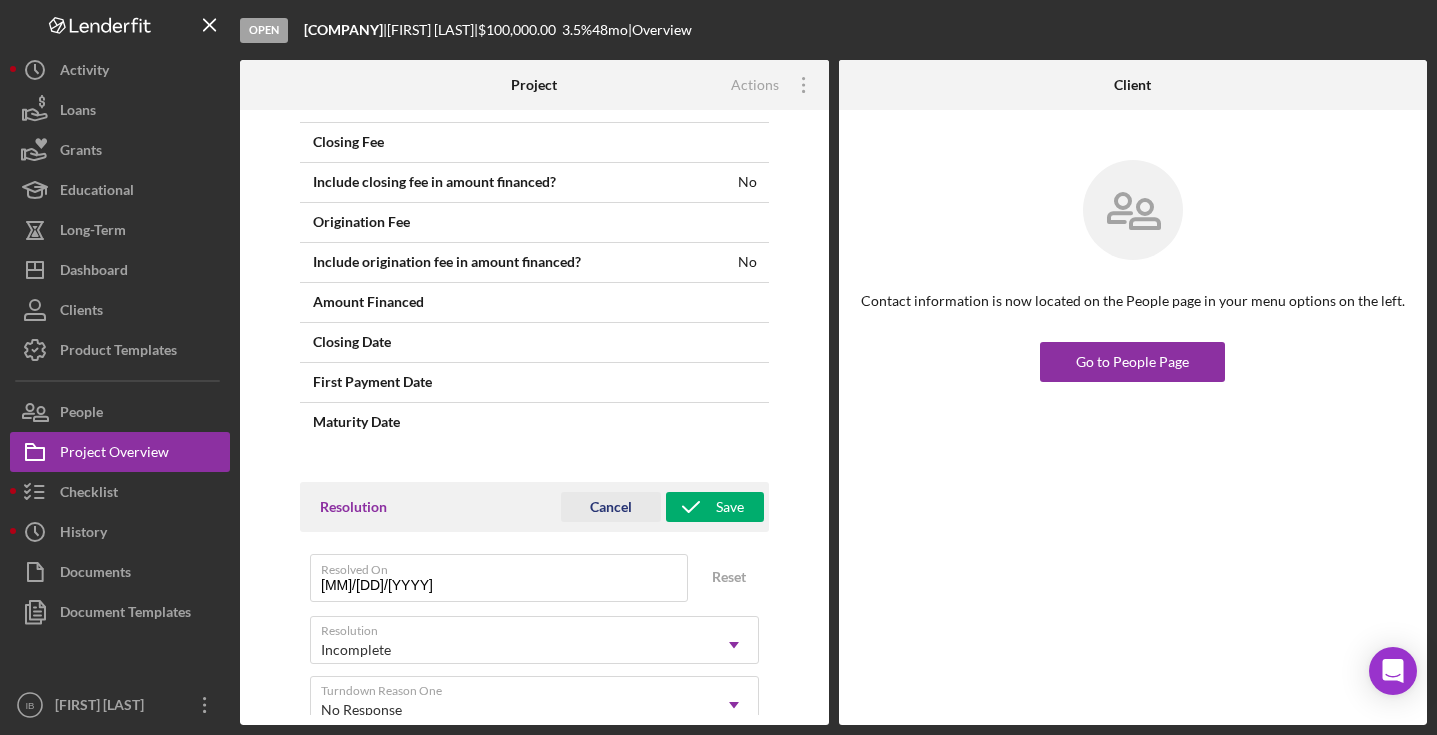 scroll, scrollTop: 1534, scrollLeft: 0, axis: vertical 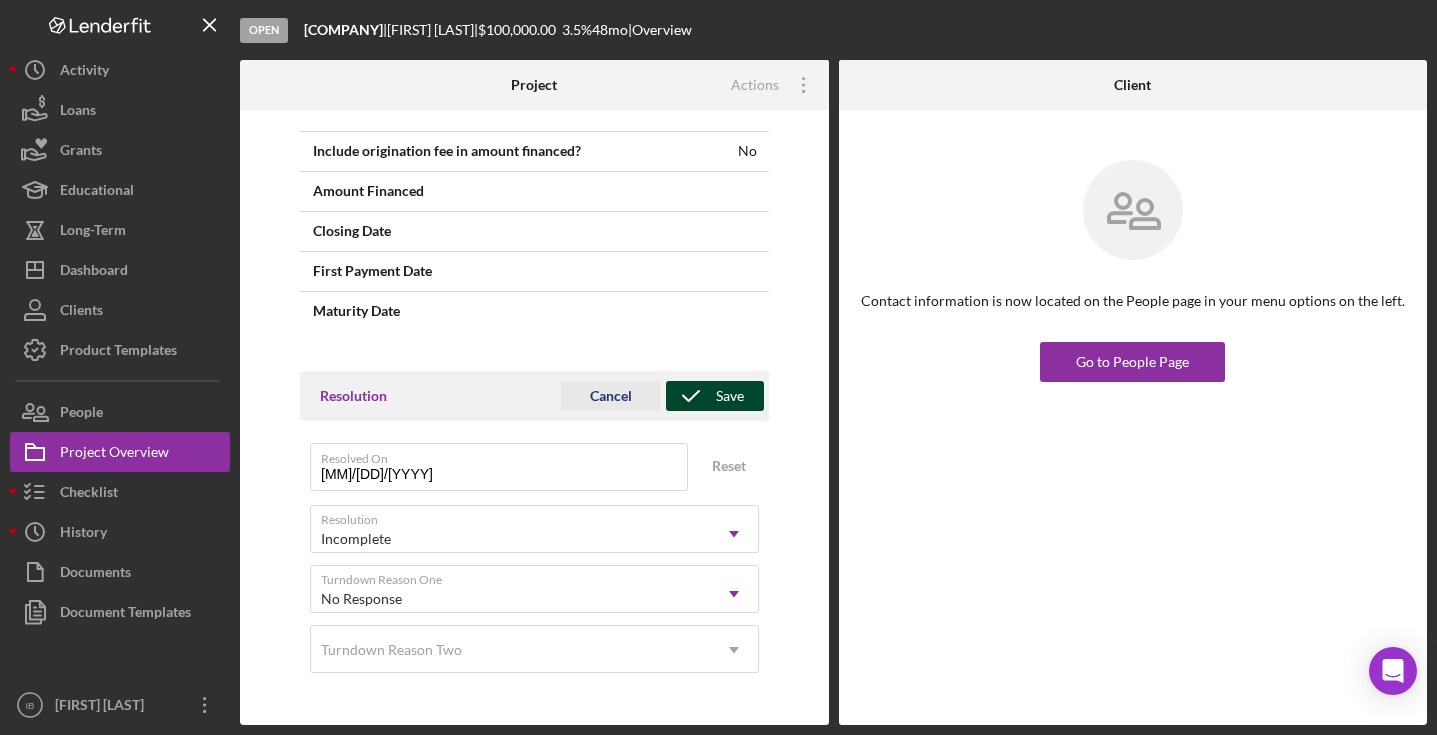 click on "Save" at bounding box center [715, 396] 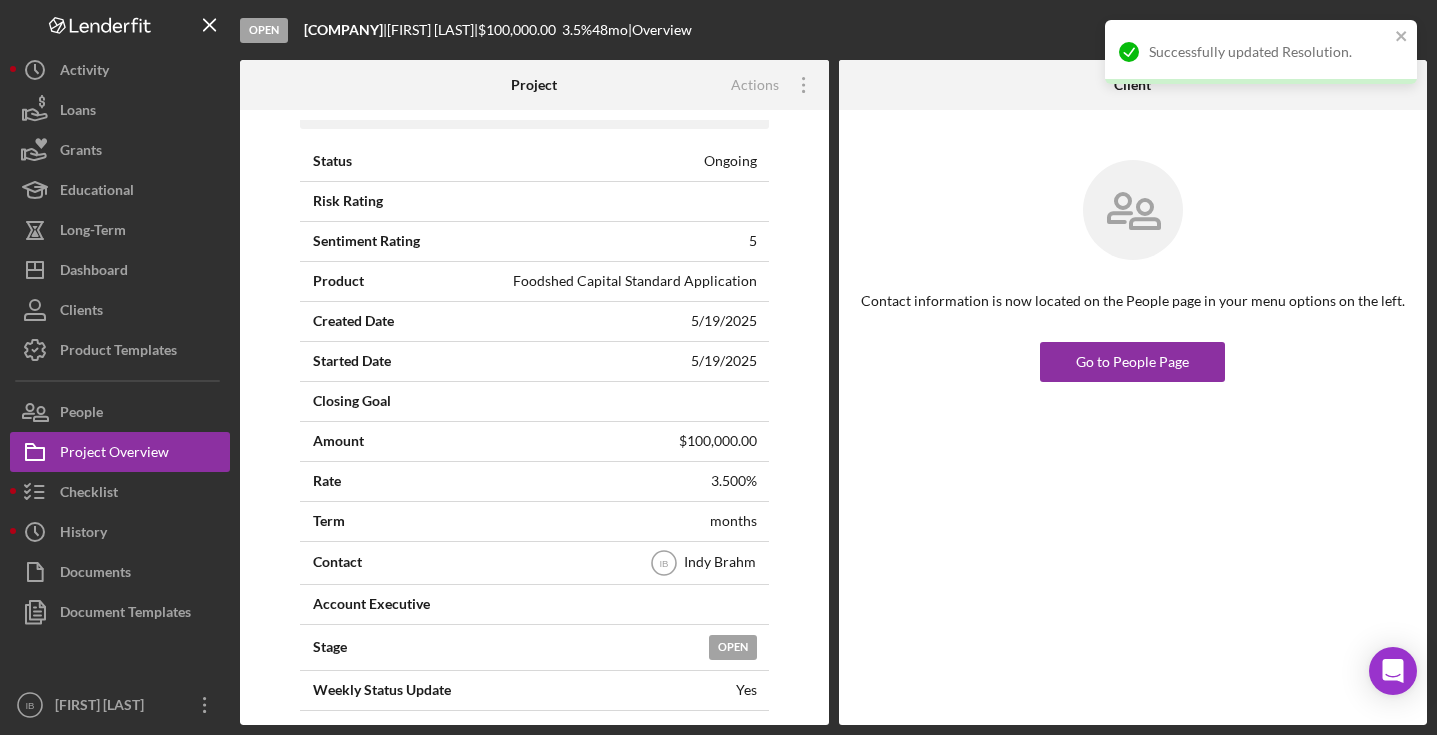 scroll, scrollTop: 0, scrollLeft: 0, axis: both 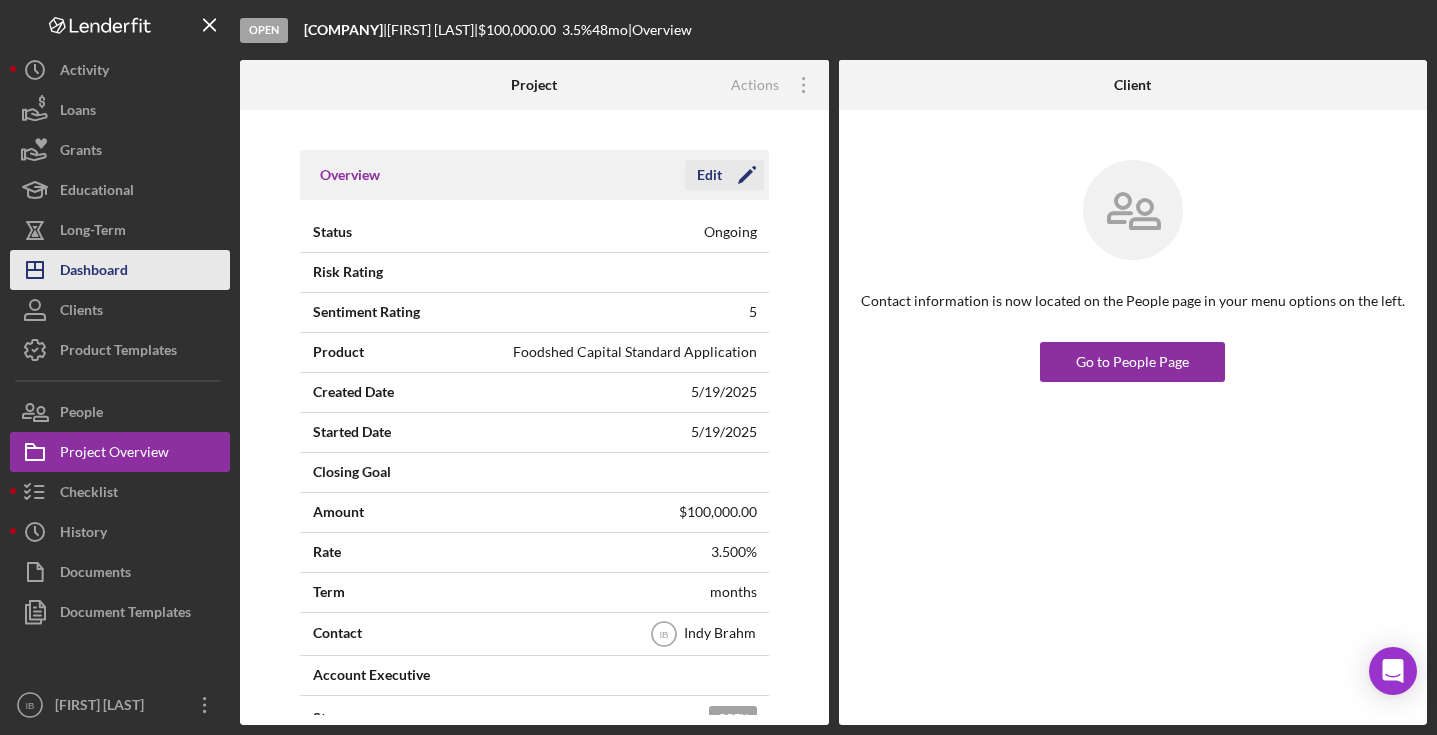 click on "Icon/Dashboard Dashboard" at bounding box center (120, 270) 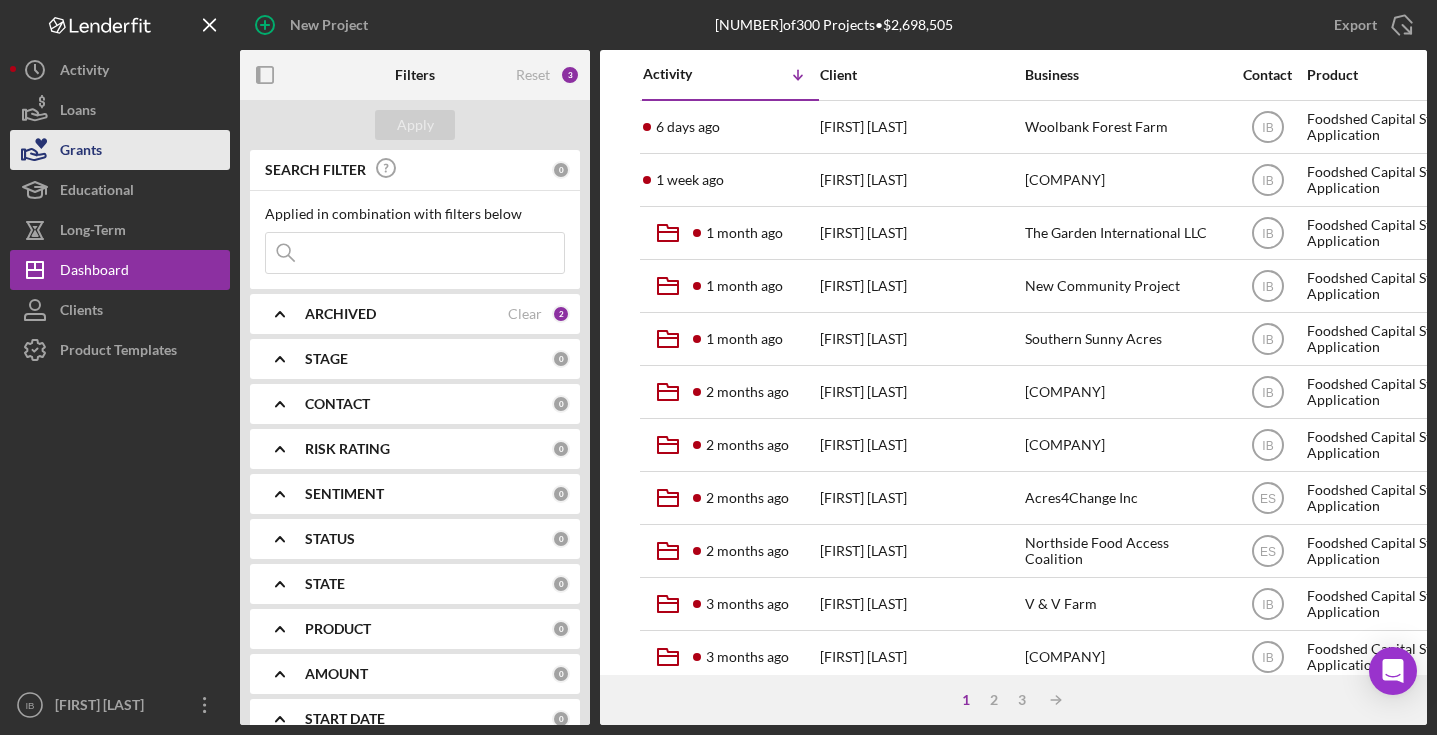 click on "Grants" at bounding box center (120, 150) 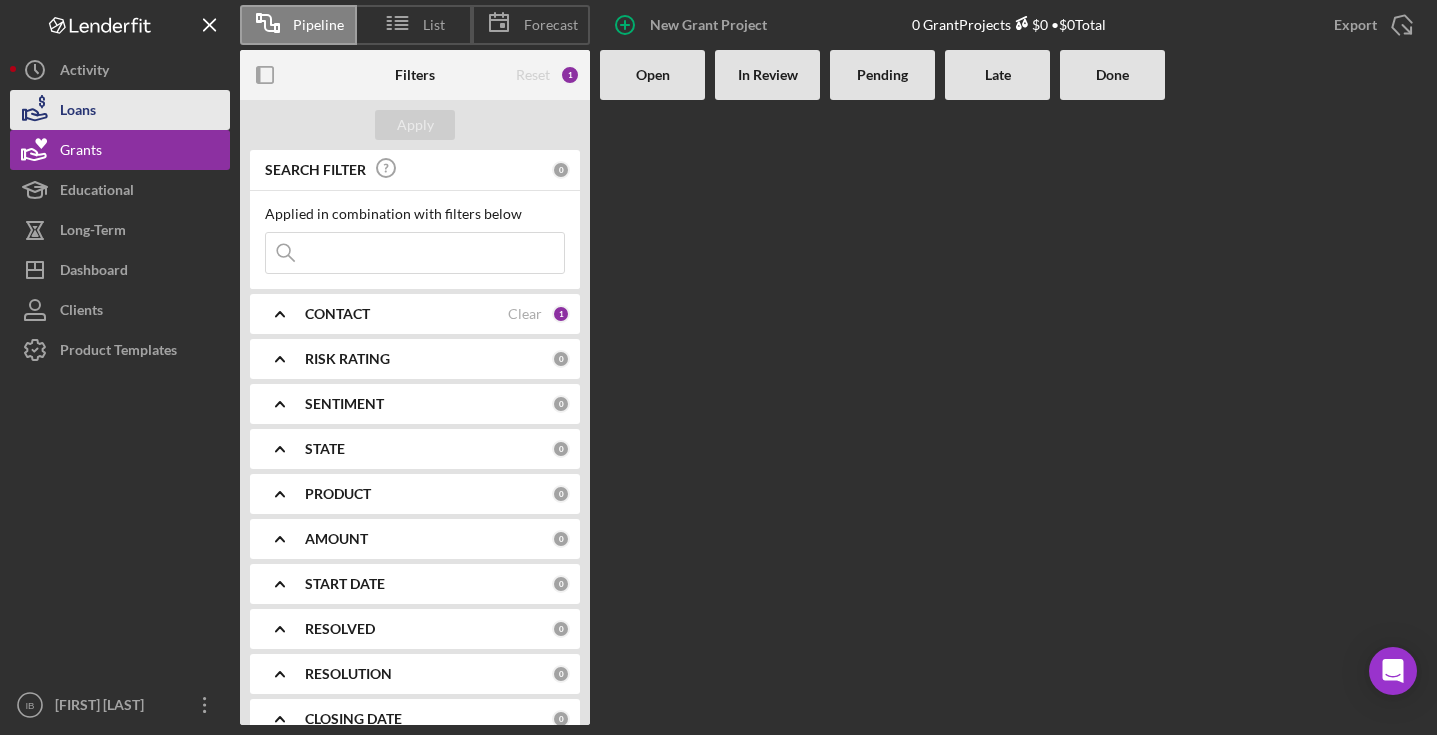 click on "Loans" at bounding box center [120, 110] 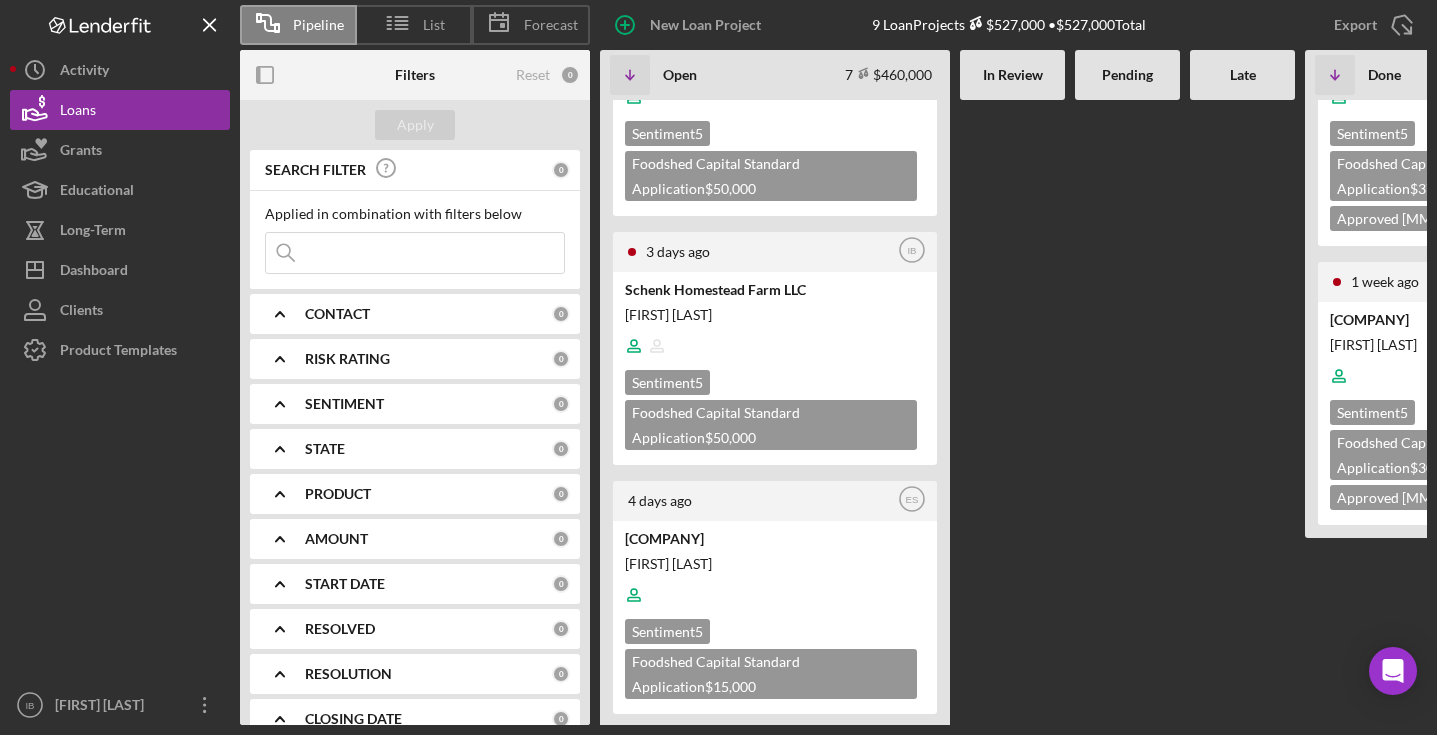 scroll, scrollTop: 0, scrollLeft: 0, axis: both 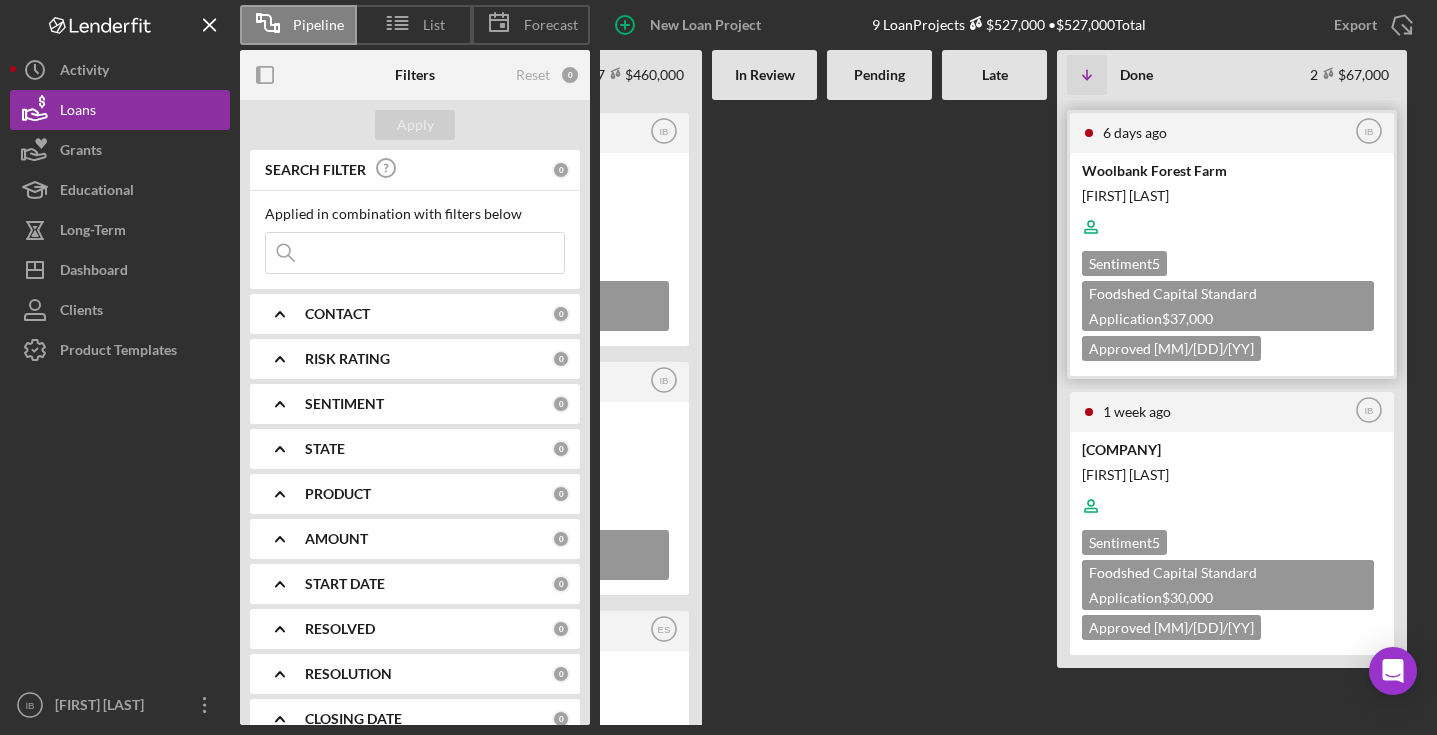 click at bounding box center [1230, 227] 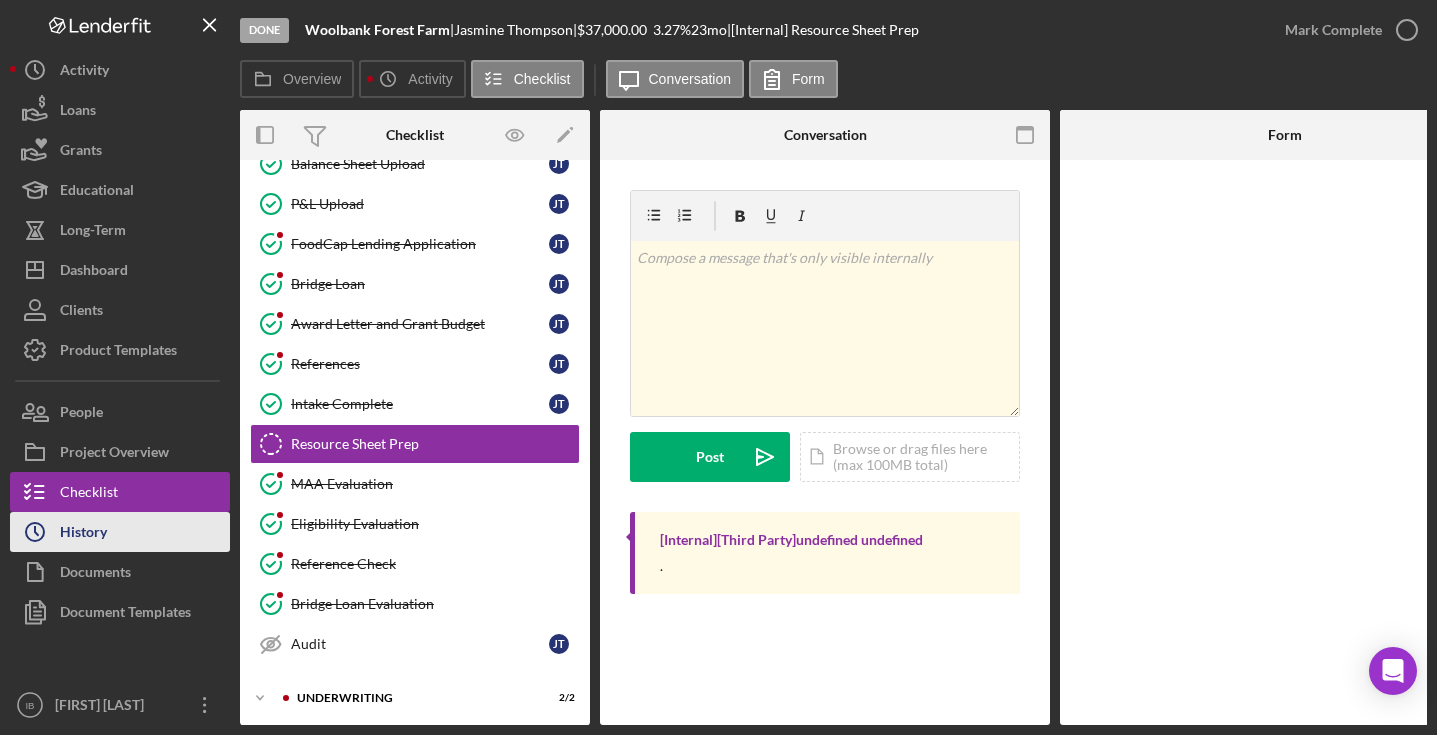 scroll, scrollTop: 308, scrollLeft: 0, axis: vertical 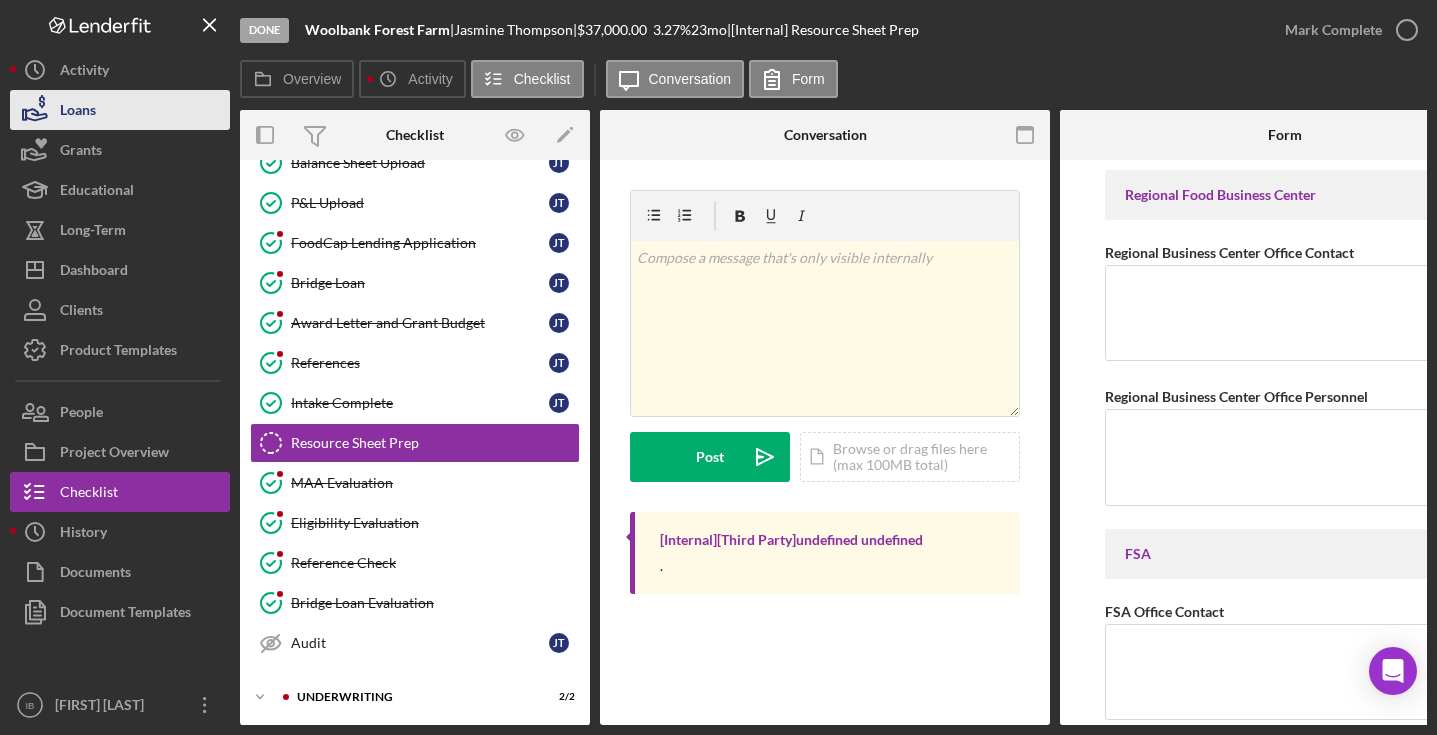 click on "Loans" at bounding box center [120, 110] 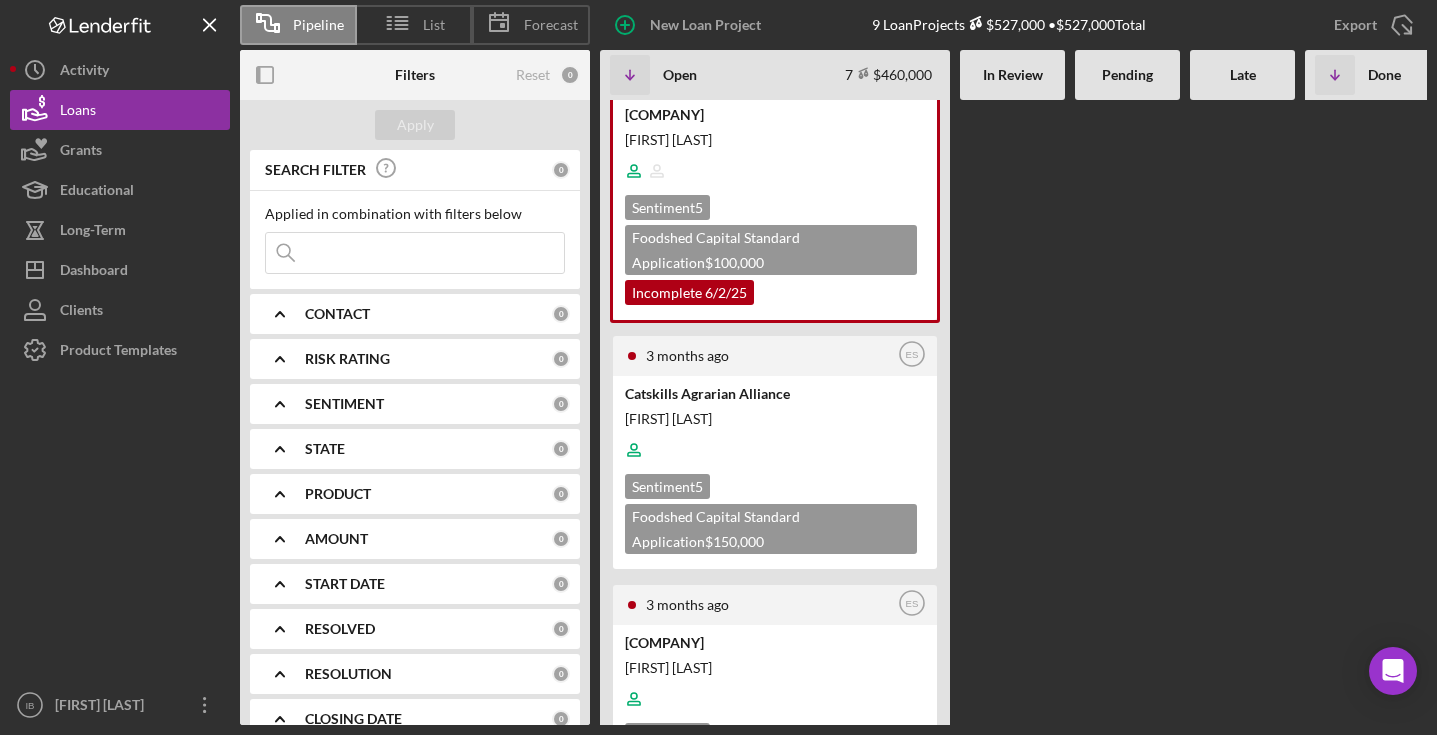 scroll, scrollTop: 1293, scrollLeft: 0, axis: vertical 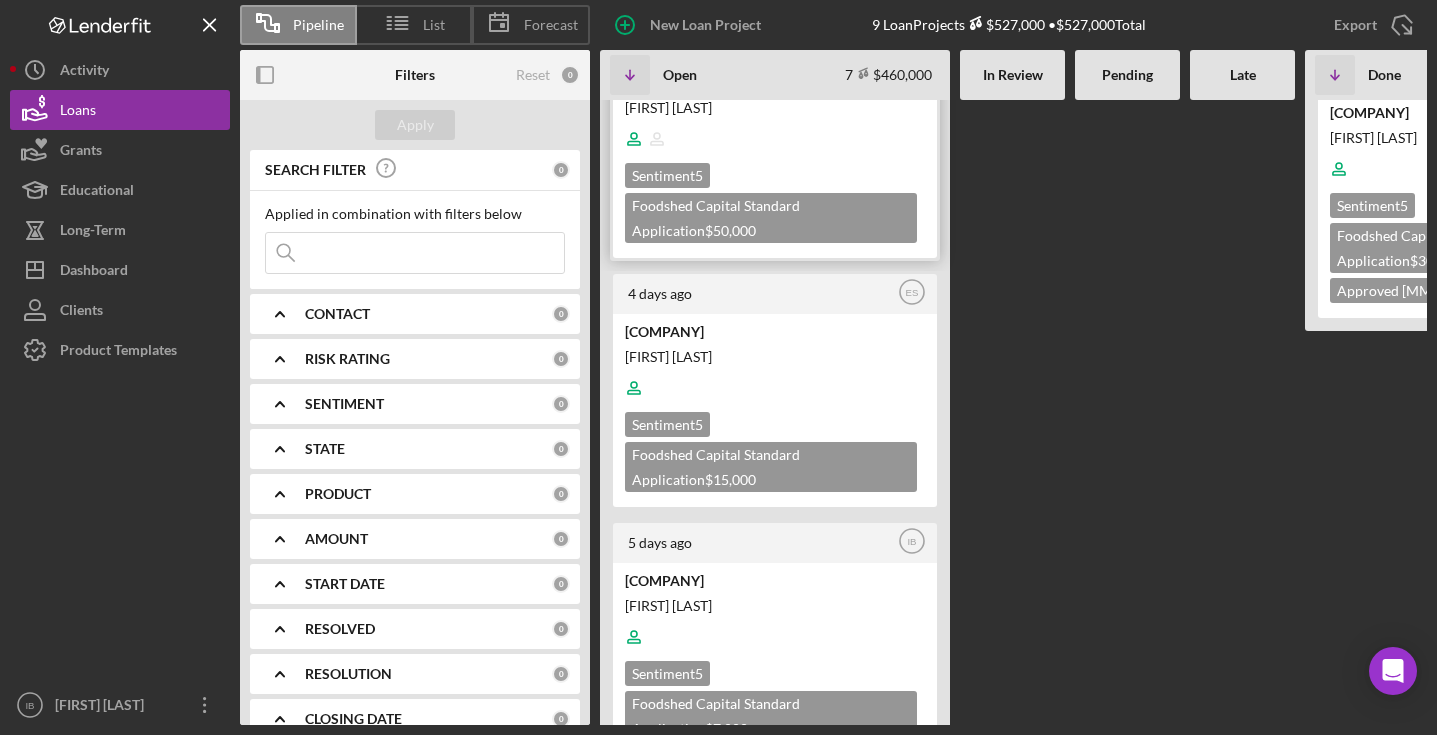 click on "[FIRST] [LAST]" at bounding box center [773, 107] 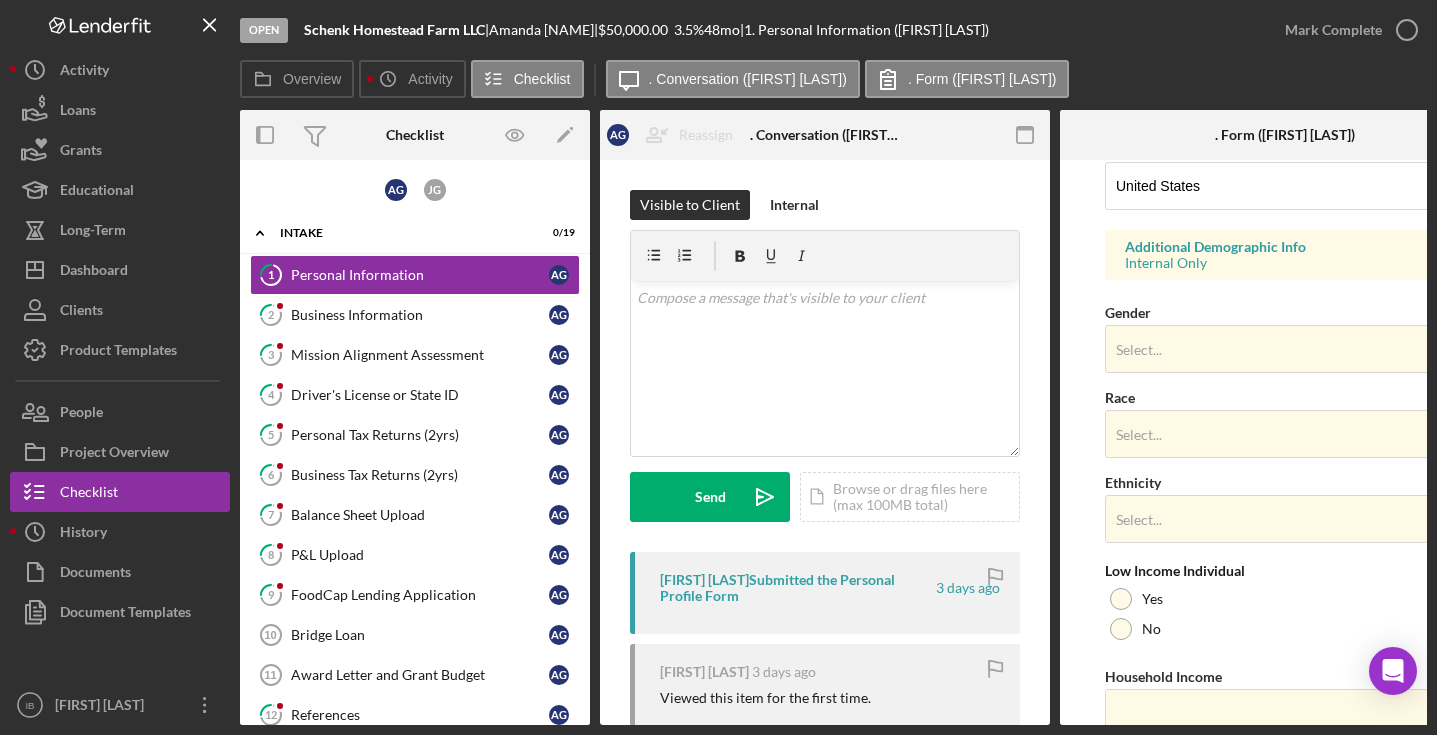 scroll, scrollTop: 775, scrollLeft: 0, axis: vertical 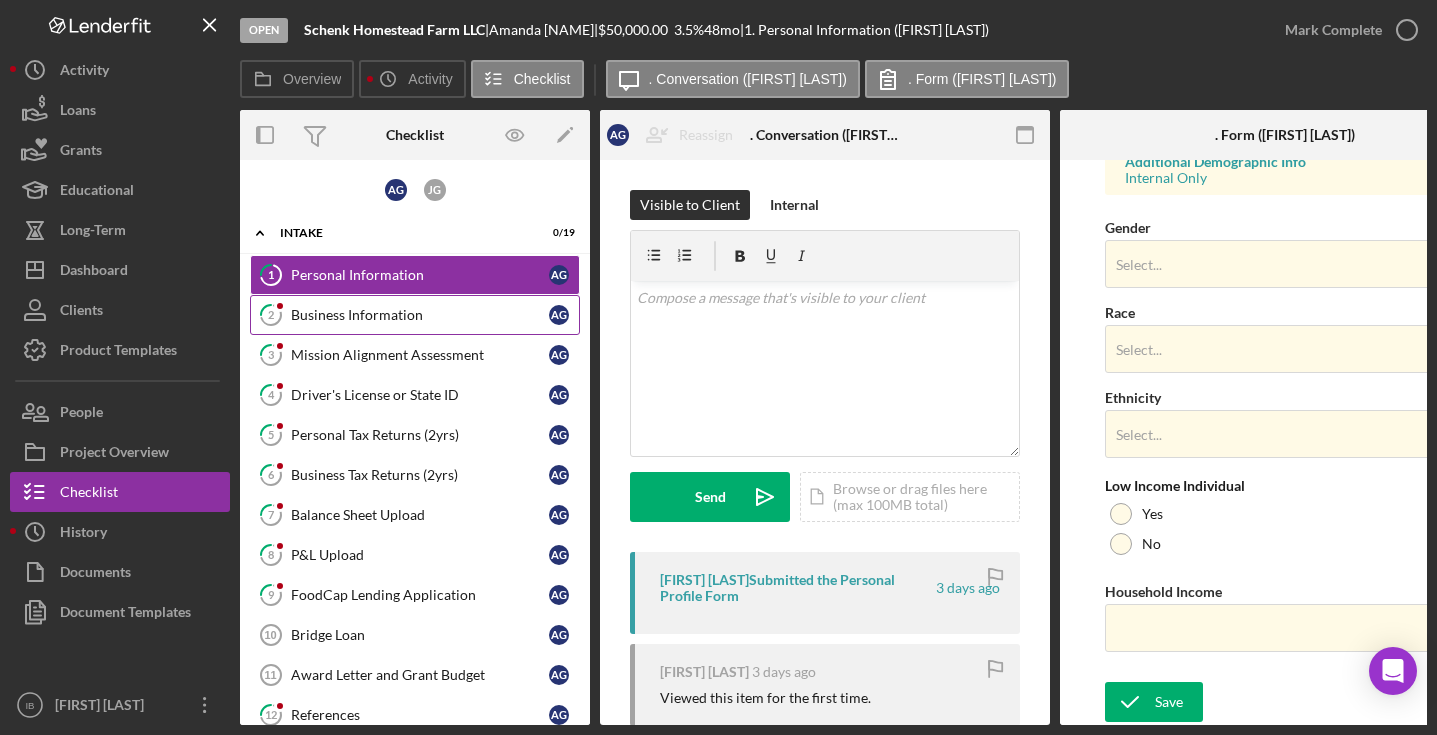 click on "Business Information" at bounding box center [420, 315] 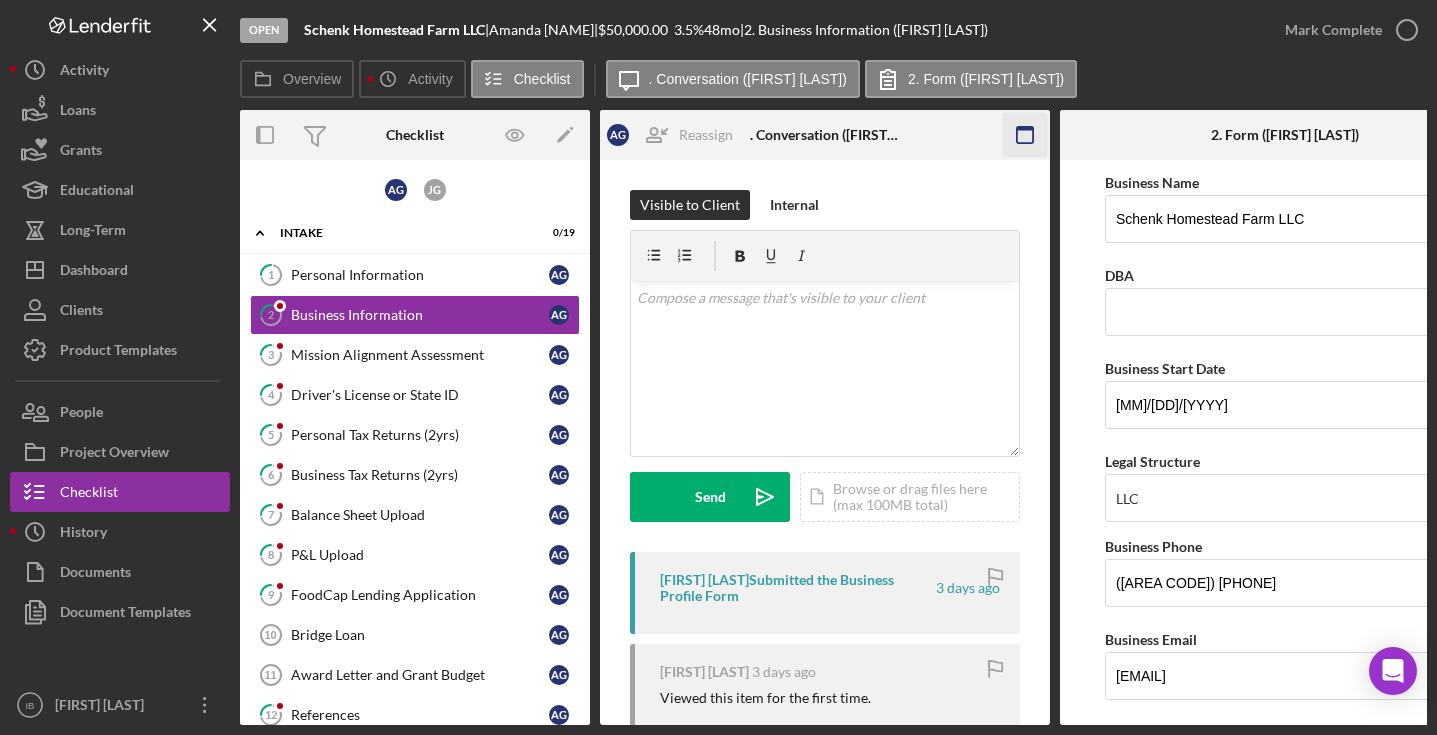 click 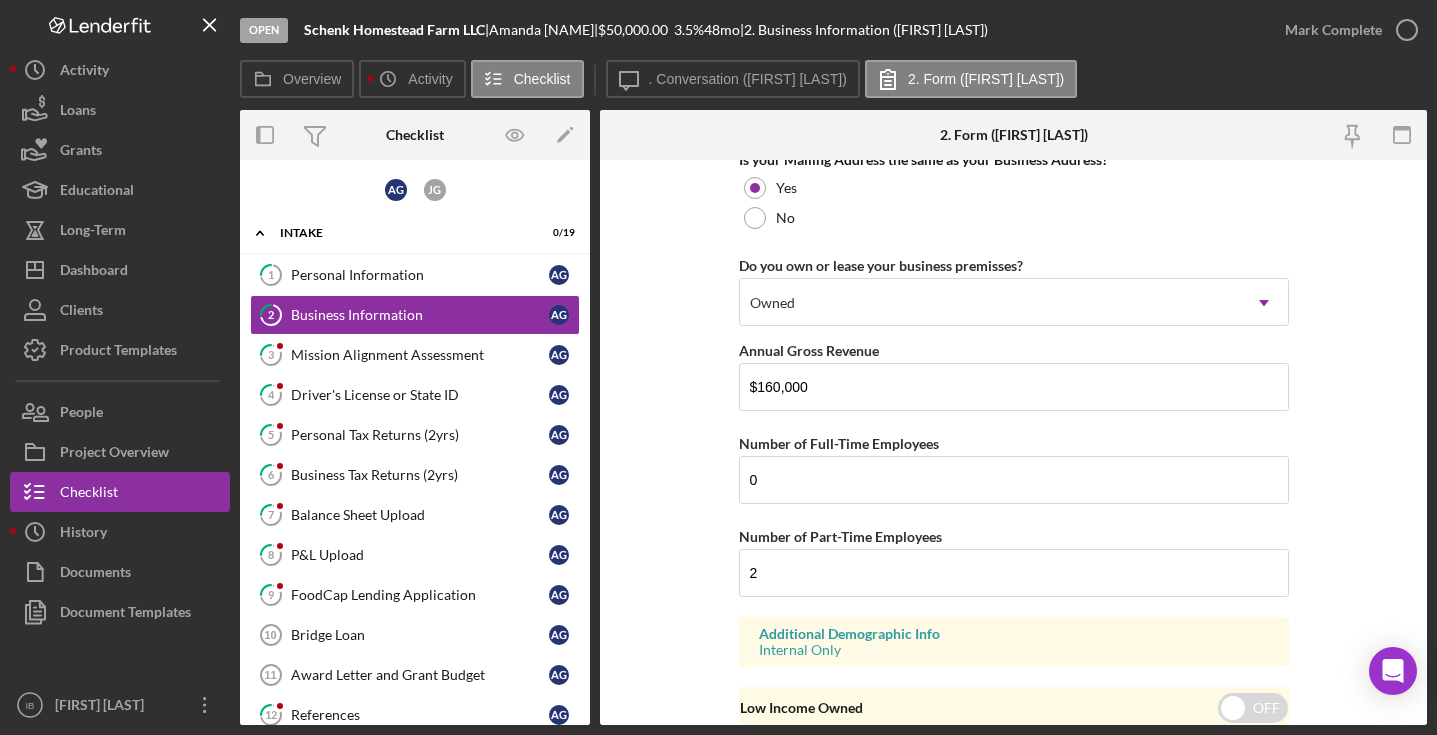 scroll, scrollTop: 1871, scrollLeft: 0, axis: vertical 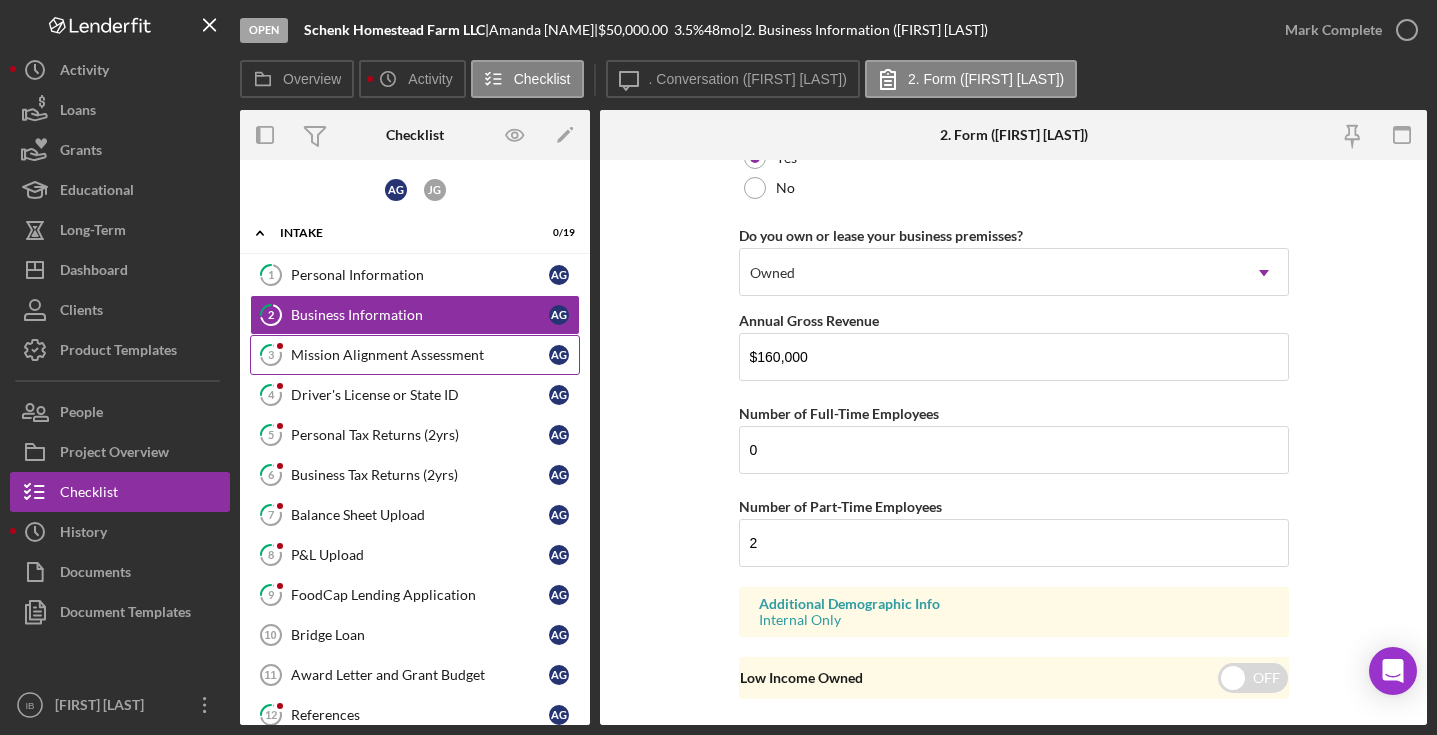 click on "Mission Alignment Assessment" at bounding box center [420, 355] 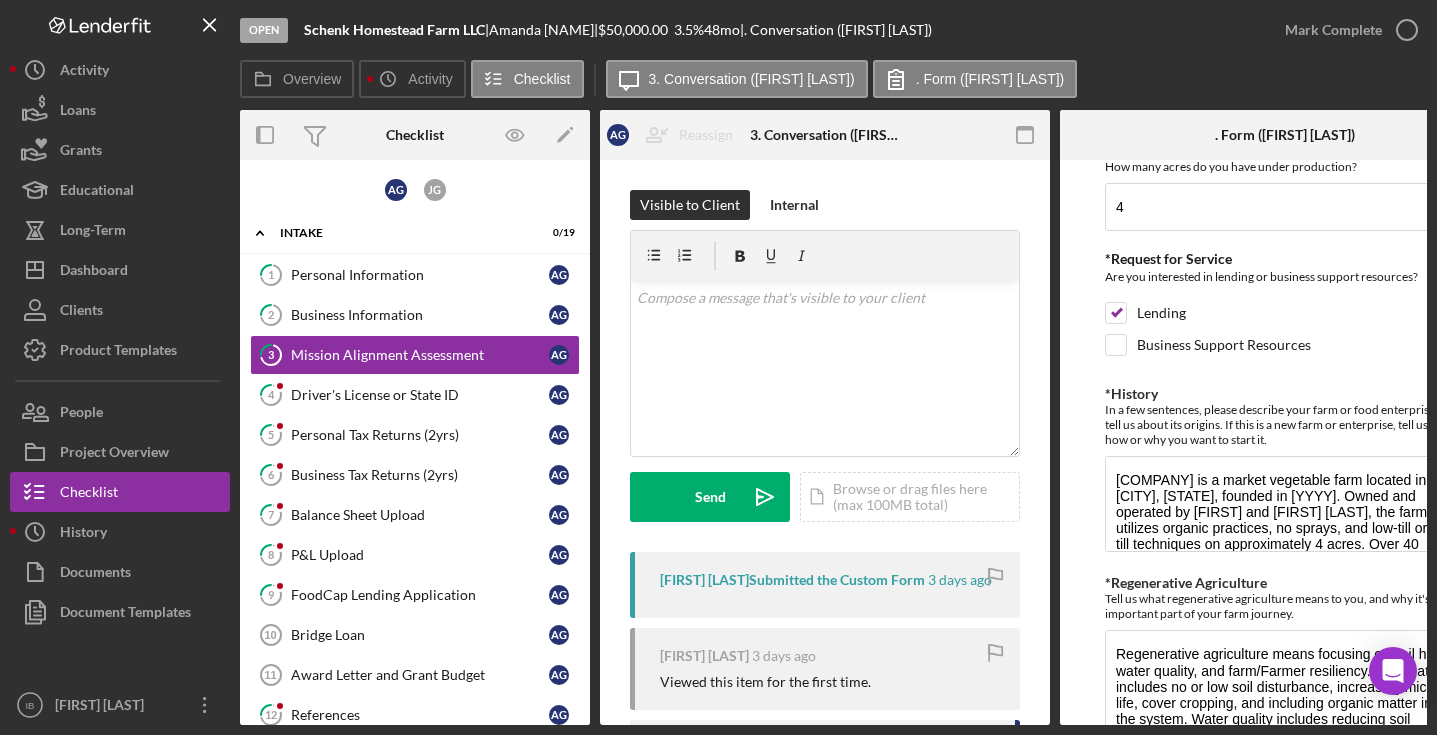scroll, scrollTop: 619, scrollLeft: 0, axis: vertical 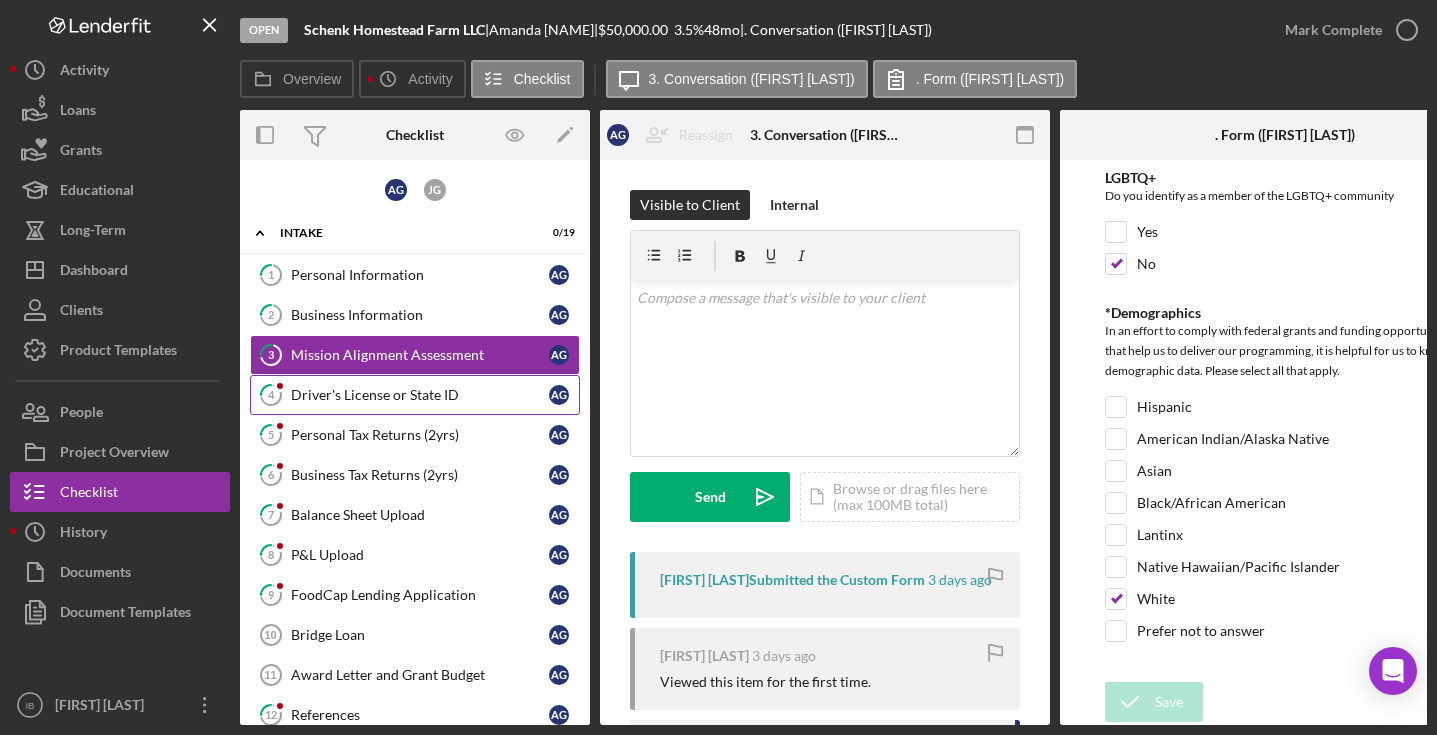 click on "Driver's License or State ID" at bounding box center [420, 395] 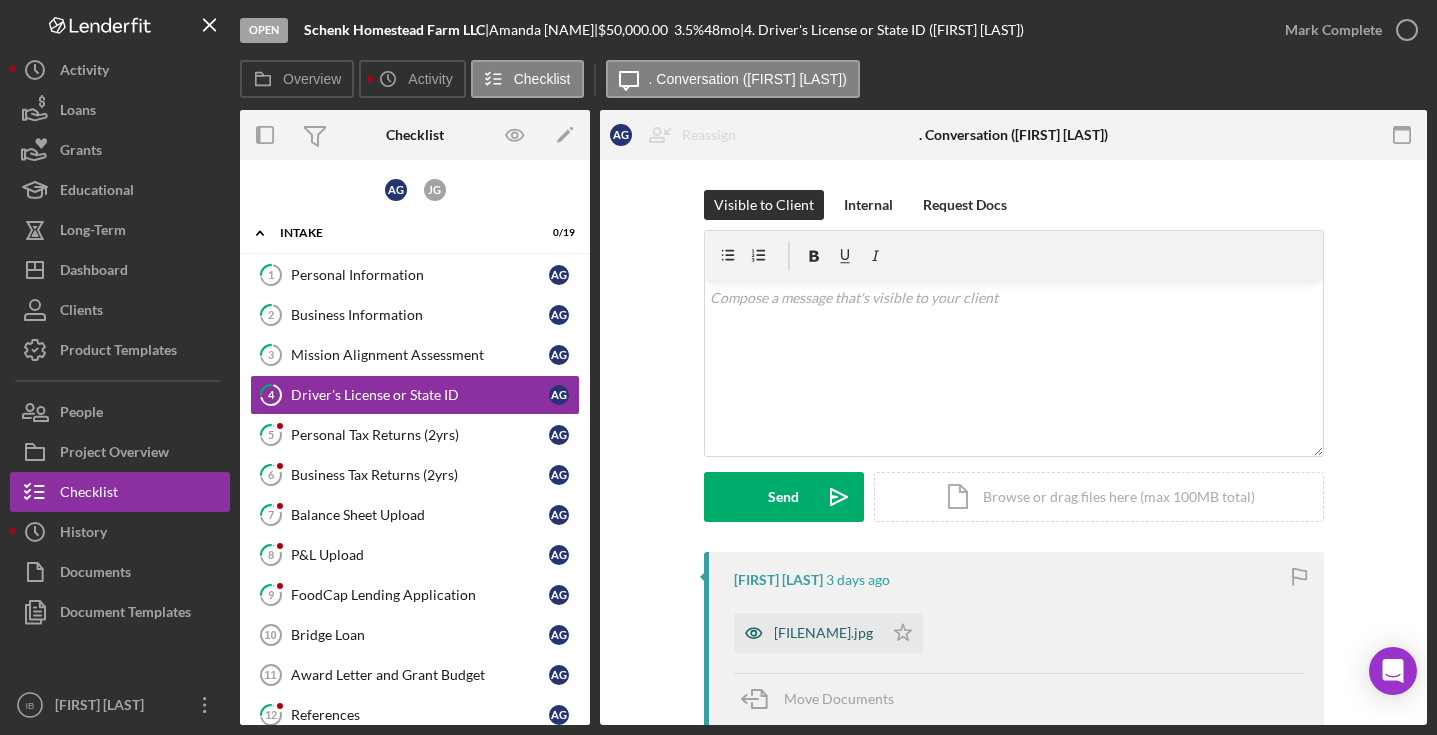 click on "[FILENAME].jpg" at bounding box center (823, 633) 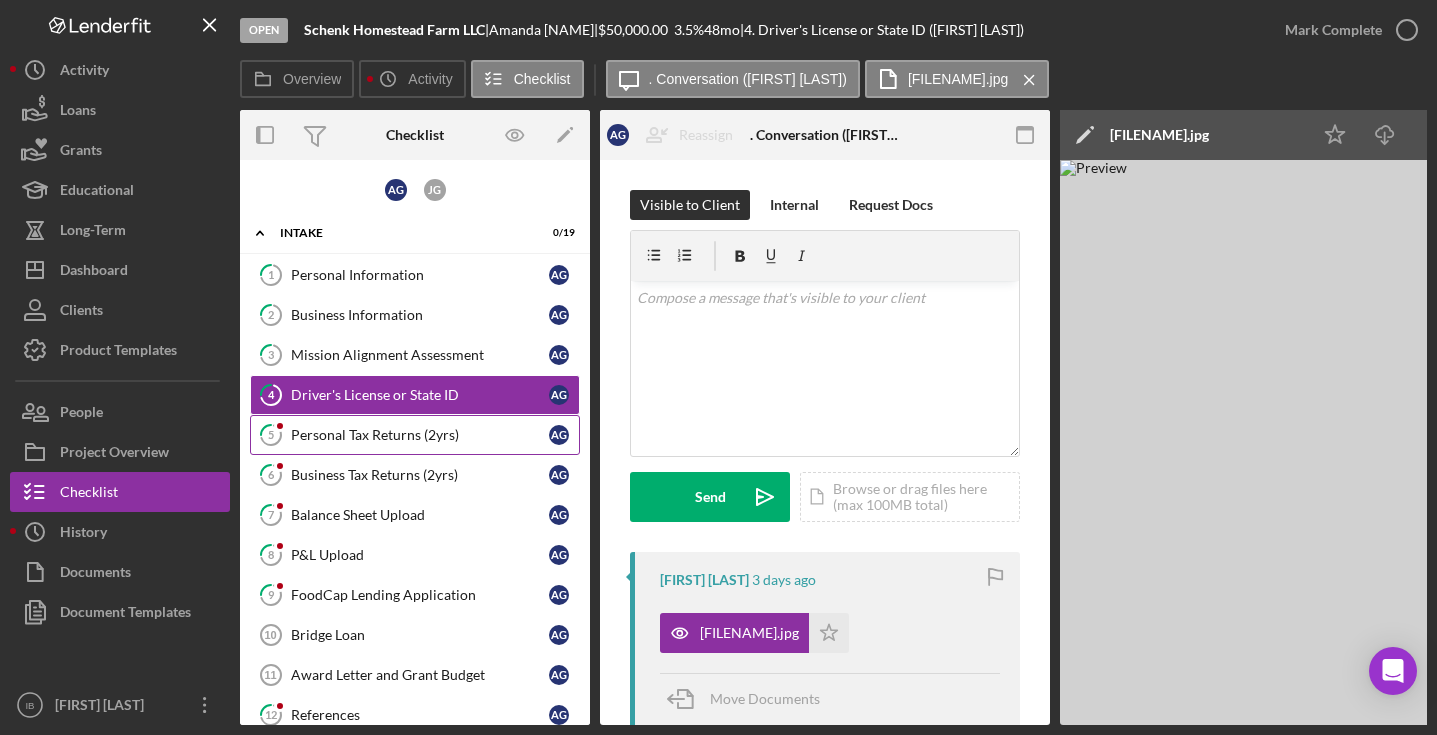click on "Personal Tax Returns (2yrs)" at bounding box center (420, 435) 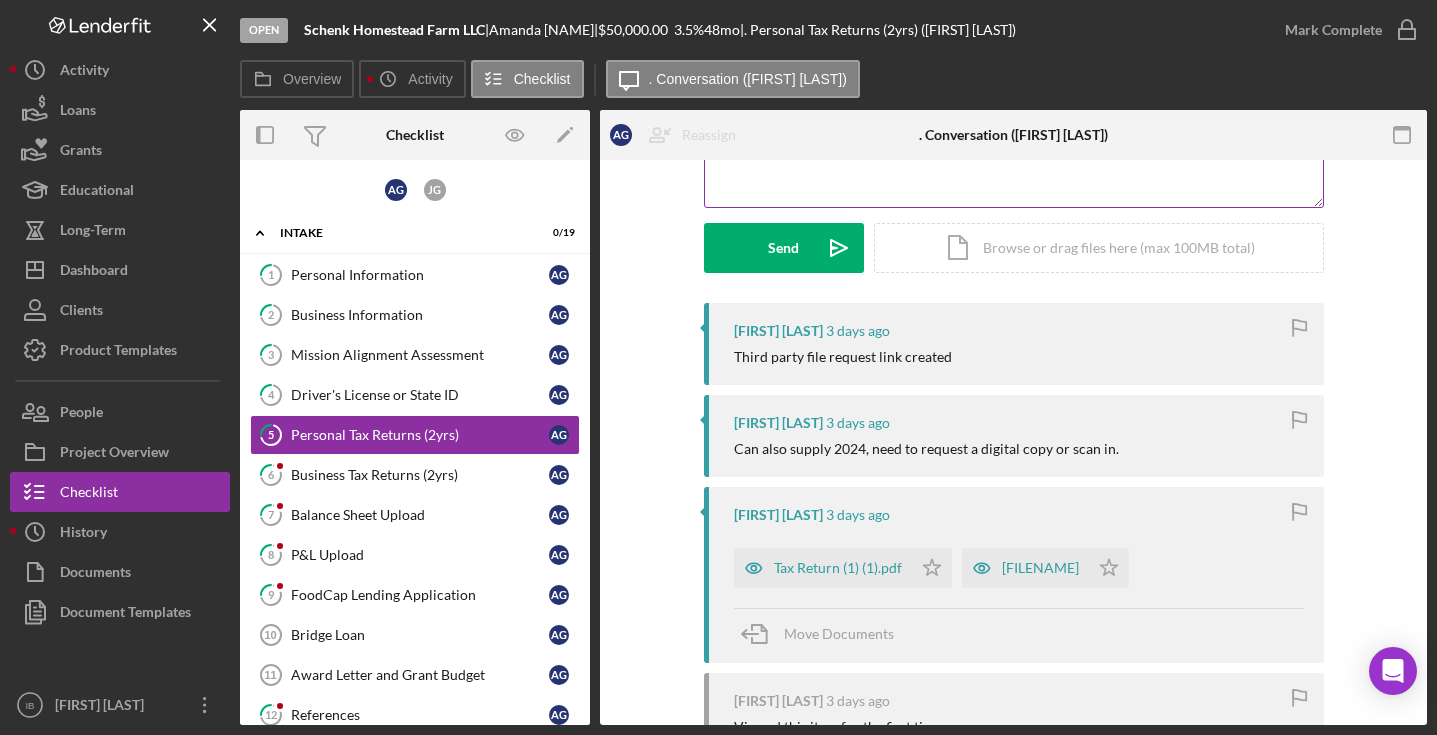 scroll, scrollTop: 259, scrollLeft: 0, axis: vertical 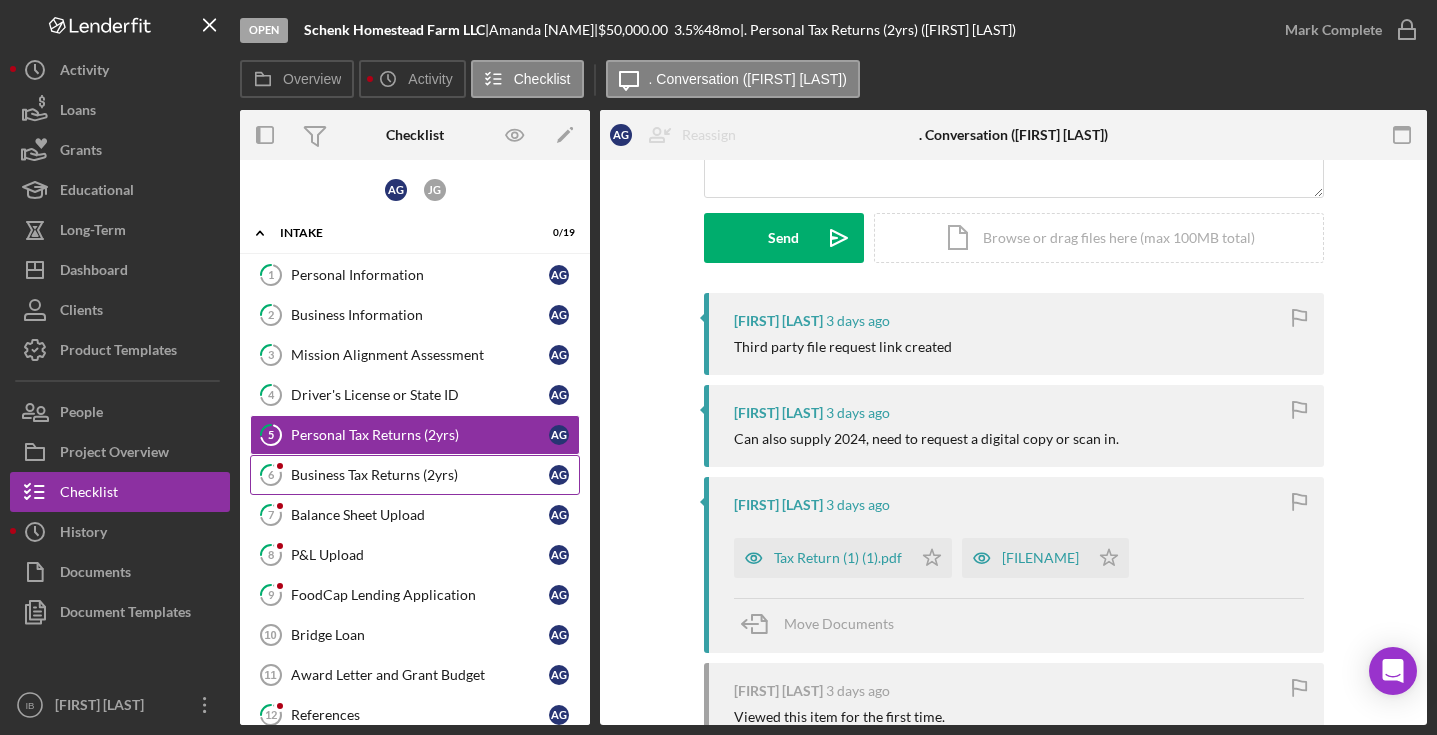 click on "Business Tax Returns (2yrs)" at bounding box center (420, 475) 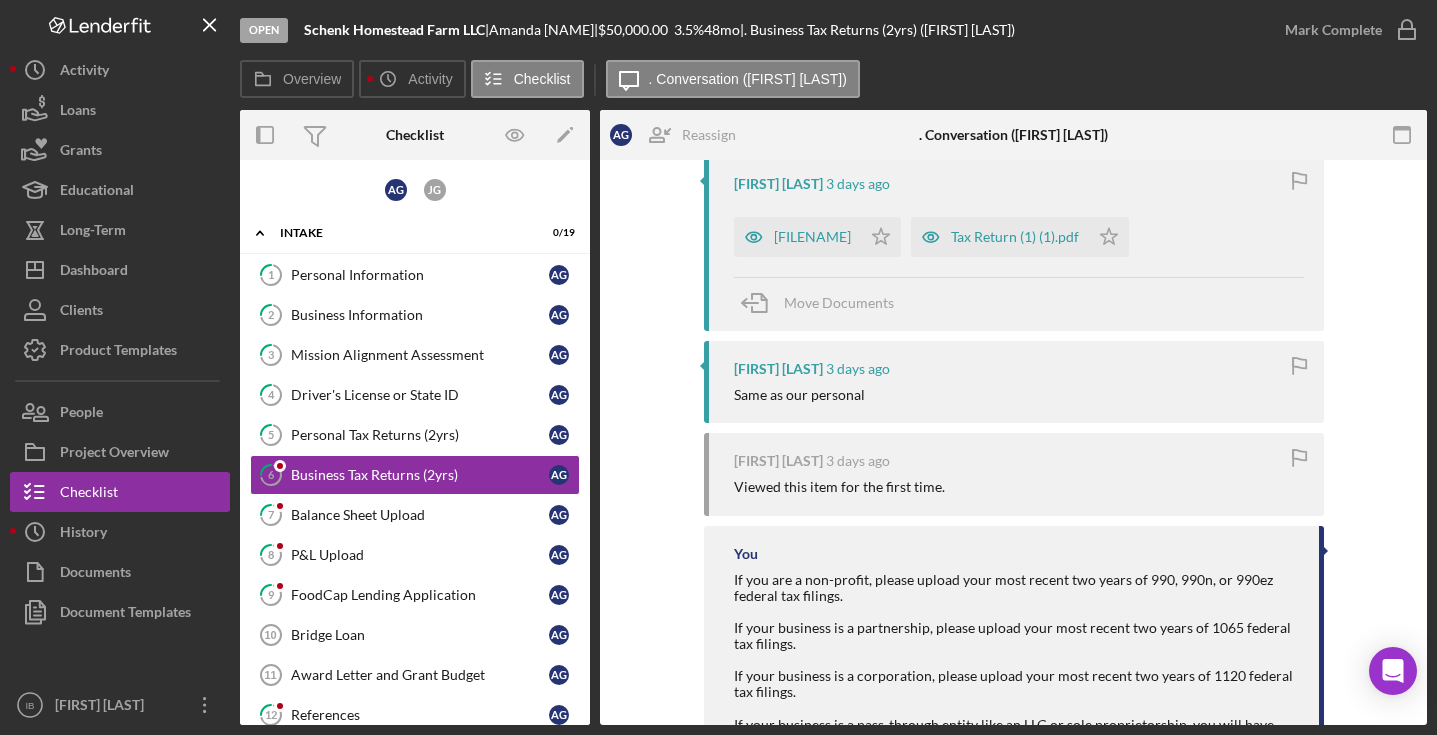 scroll, scrollTop: 559, scrollLeft: 0, axis: vertical 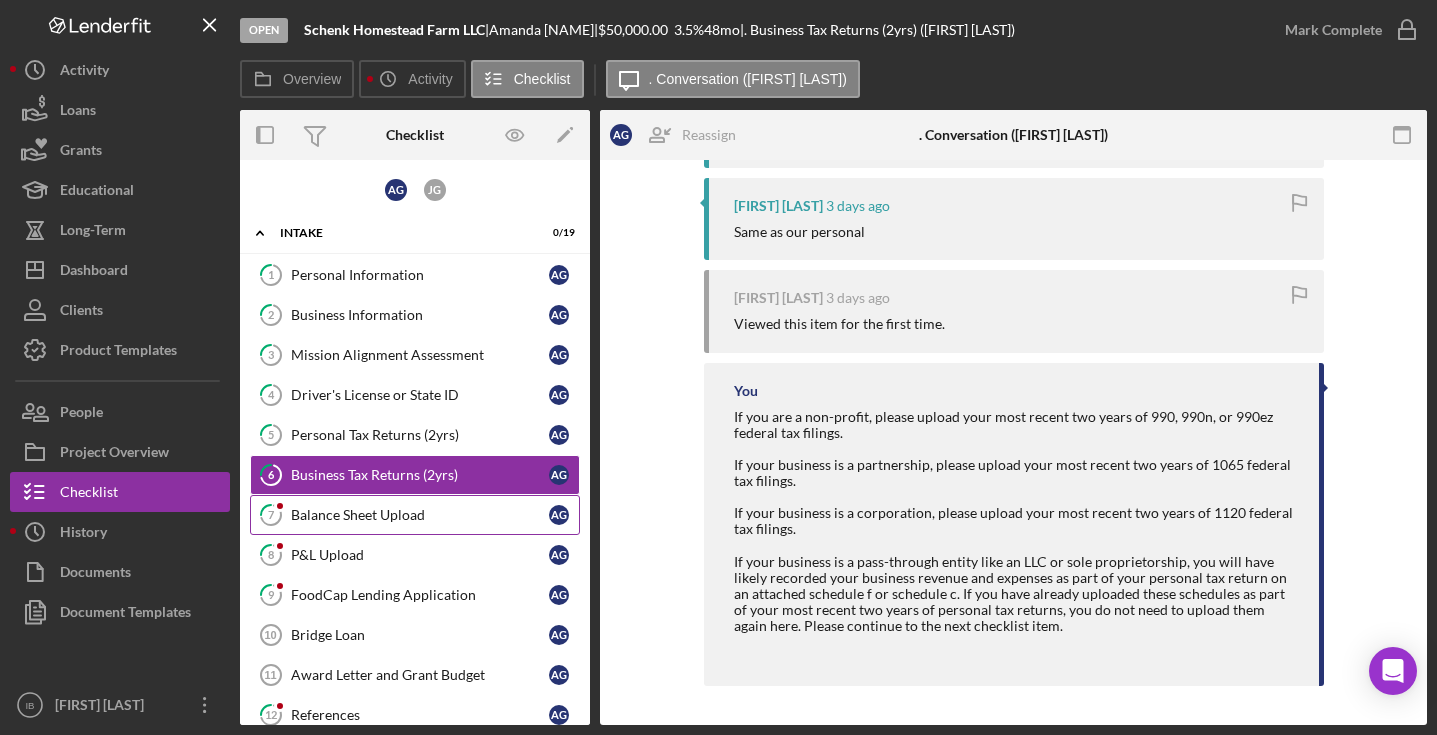click on "Balance Sheet Upload" at bounding box center (420, 515) 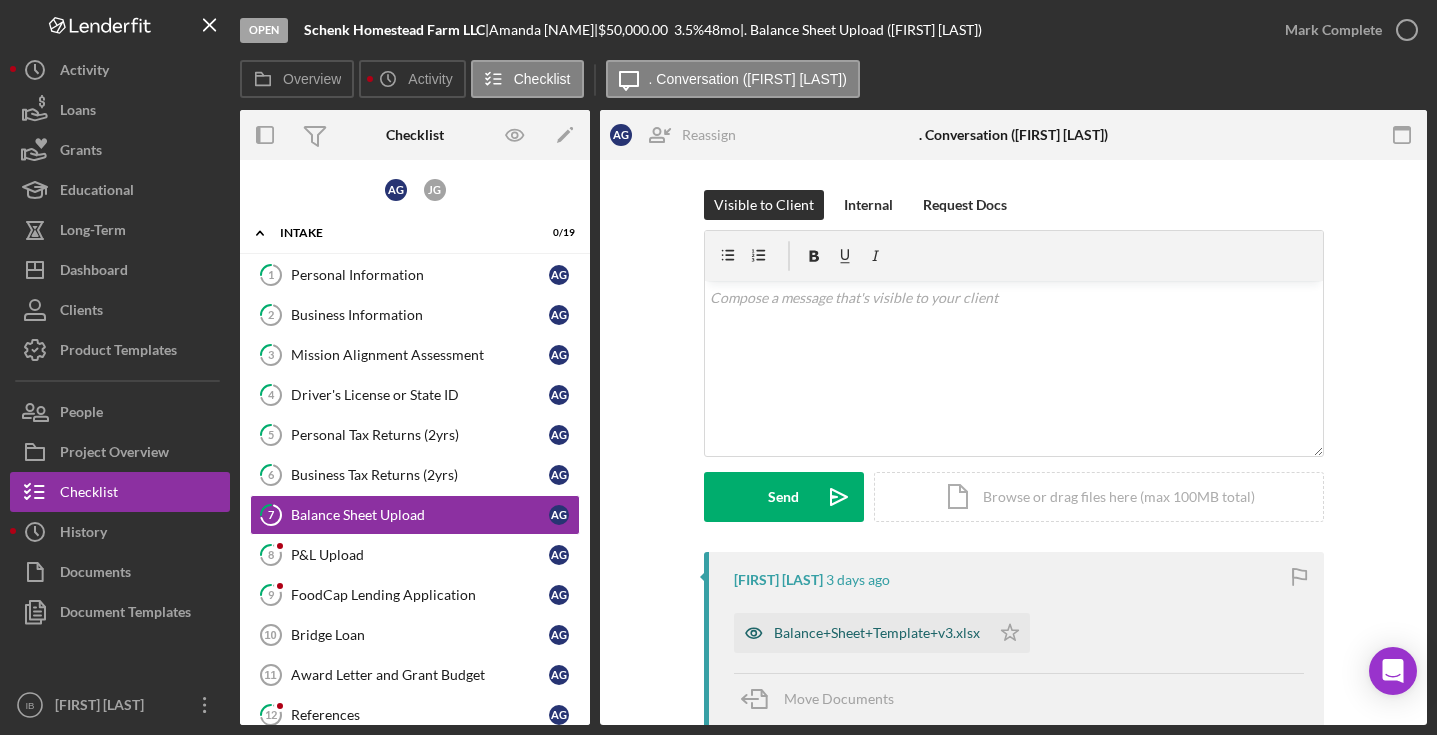 click on "Balance+Sheet+Template+v3.xlsx" at bounding box center [877, 633] 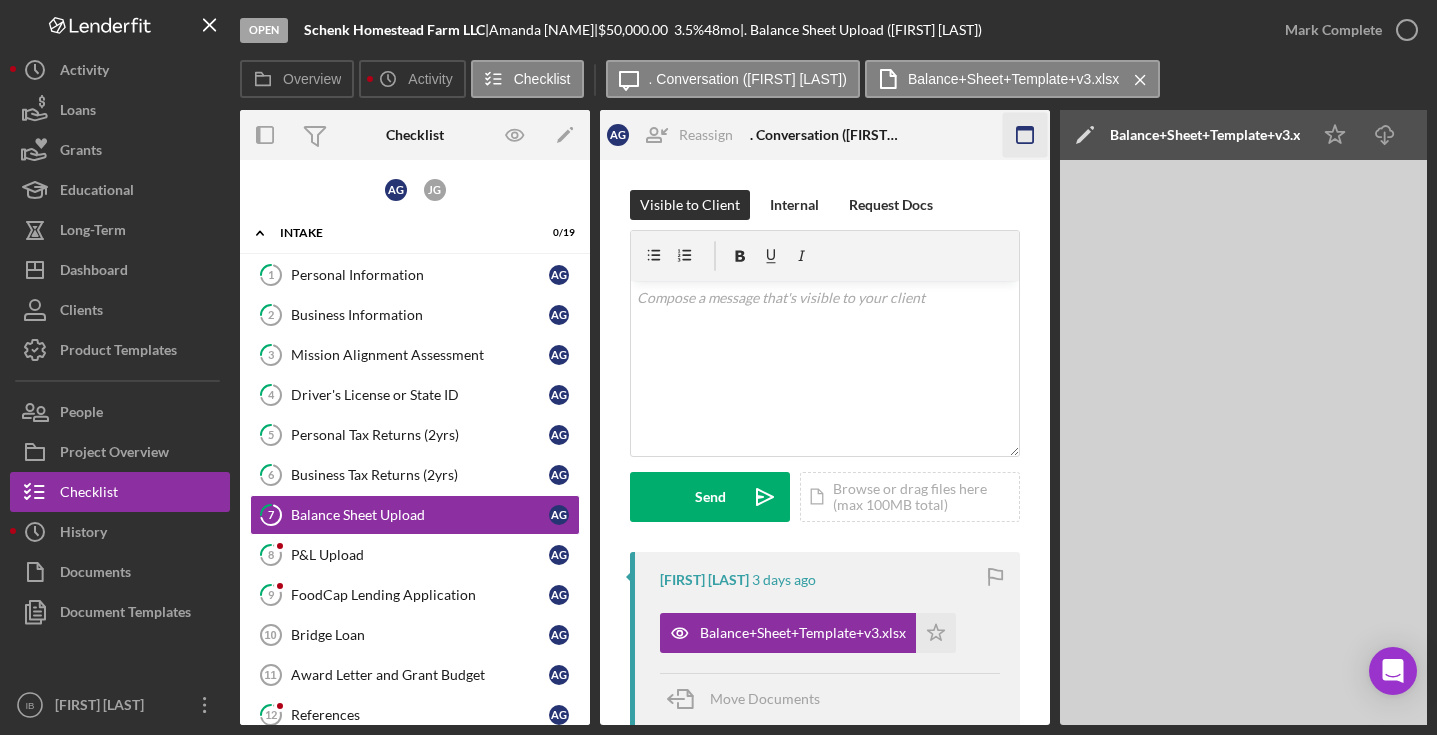 click 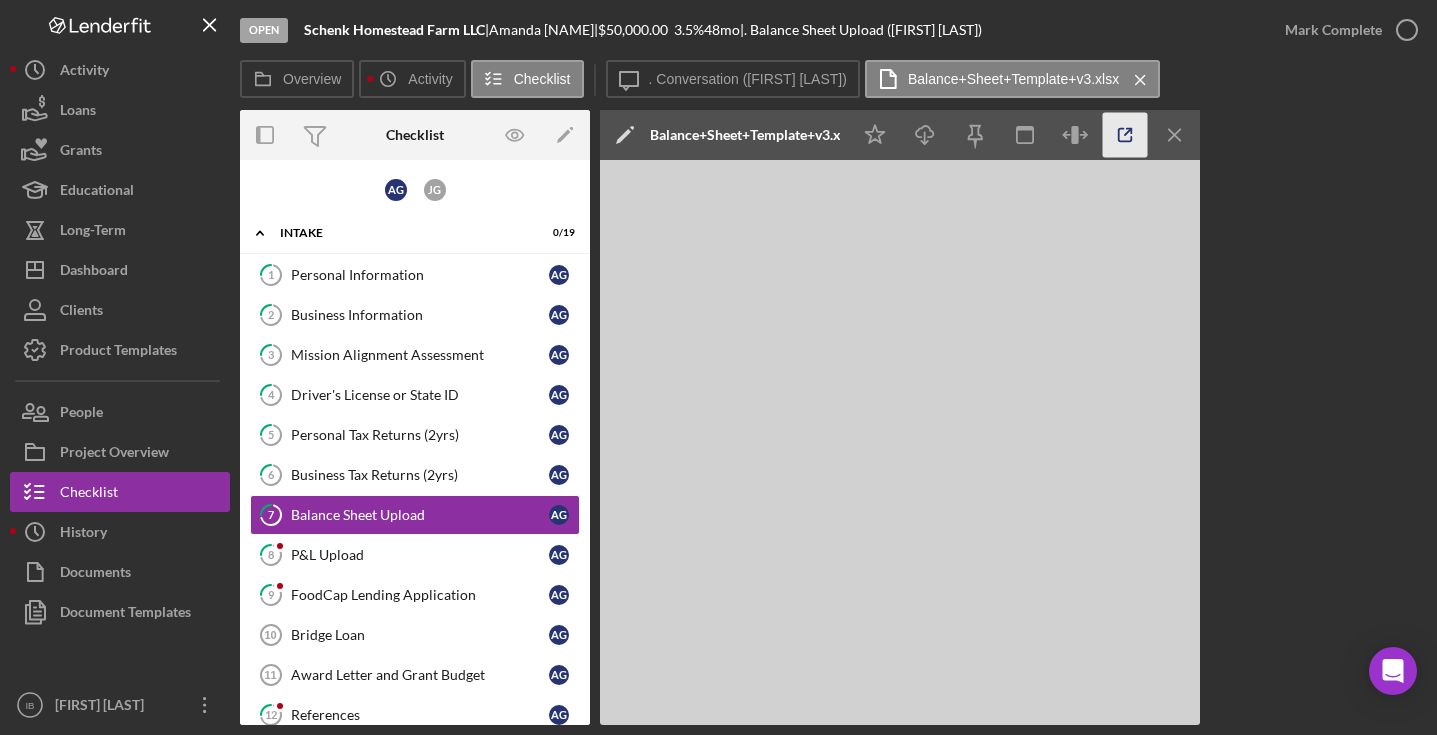 click 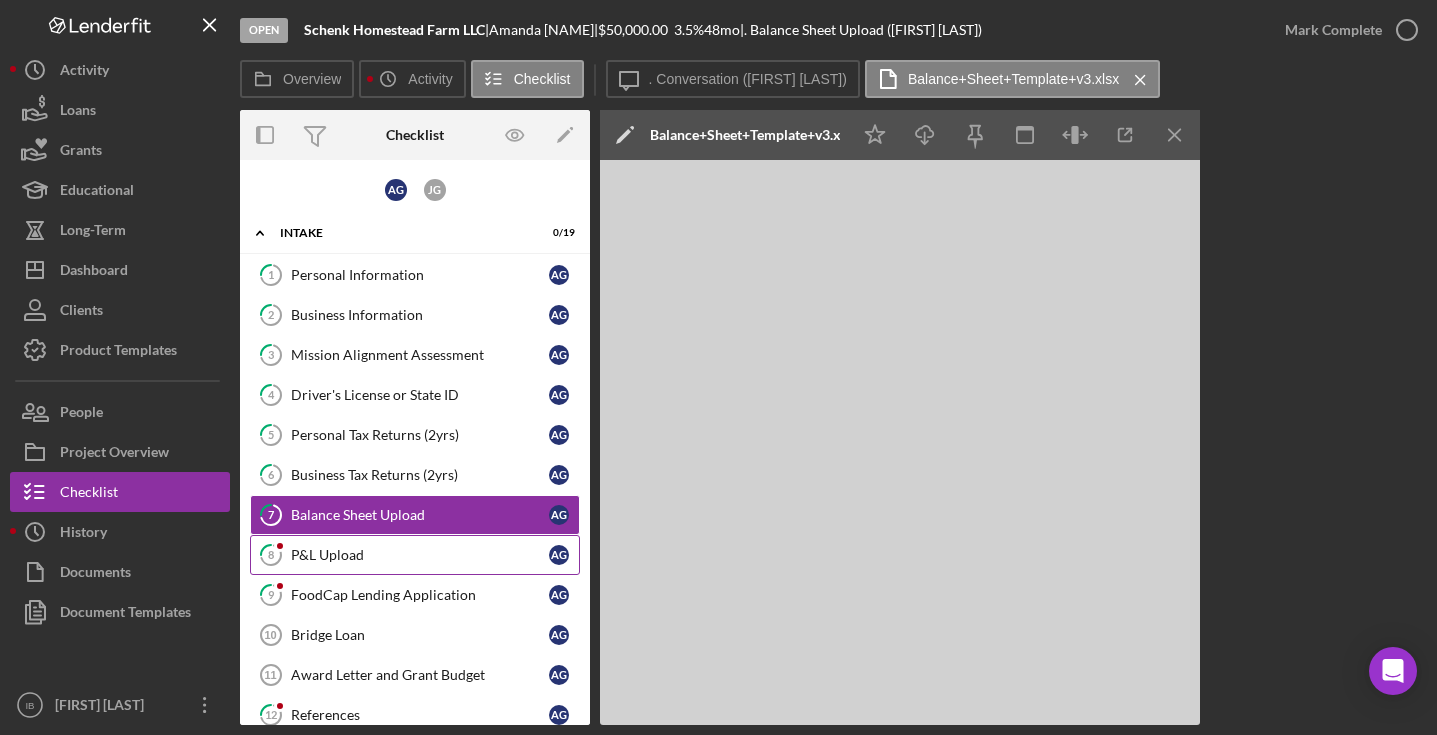 click on "P&L Upload" at bounding box center [420, 555] 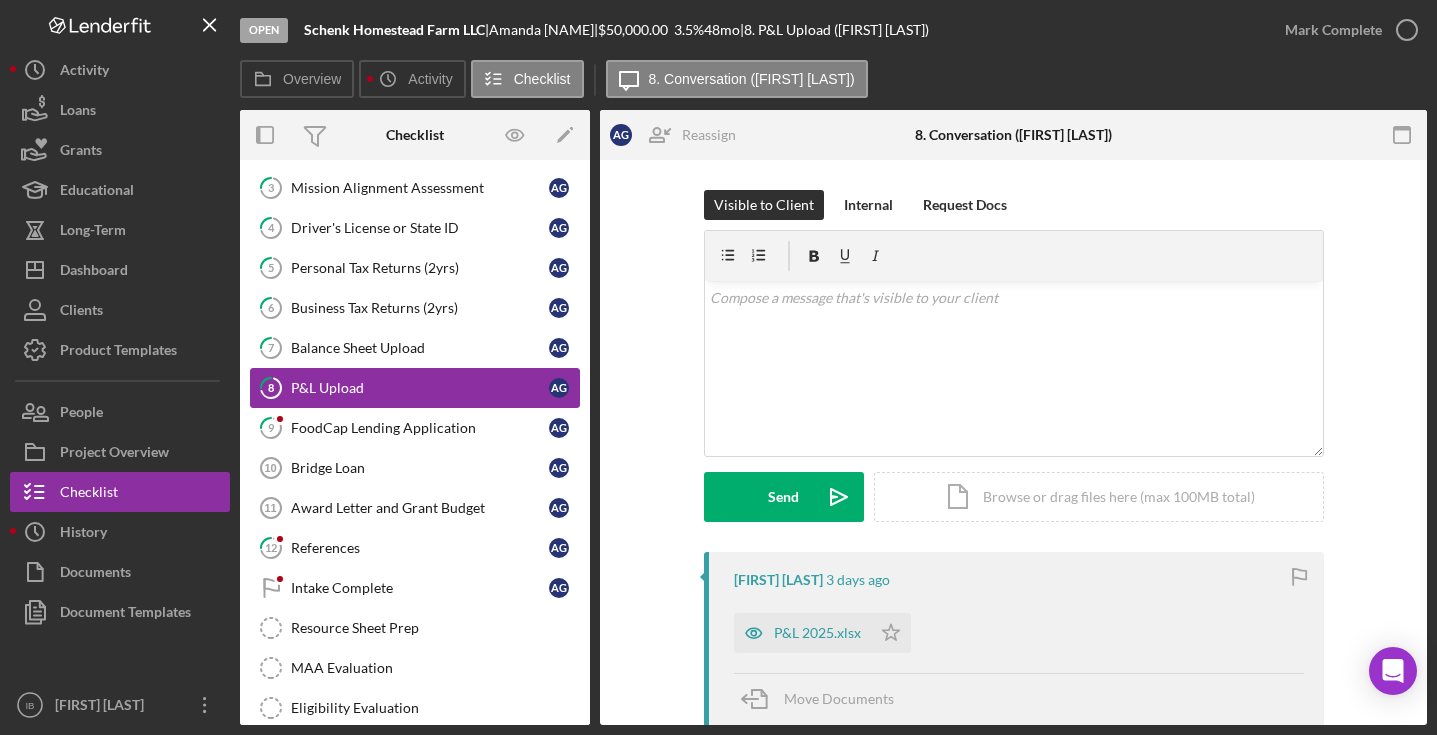 scroll, scrollTop: 191, scrollLeft: 0, axis: vertical 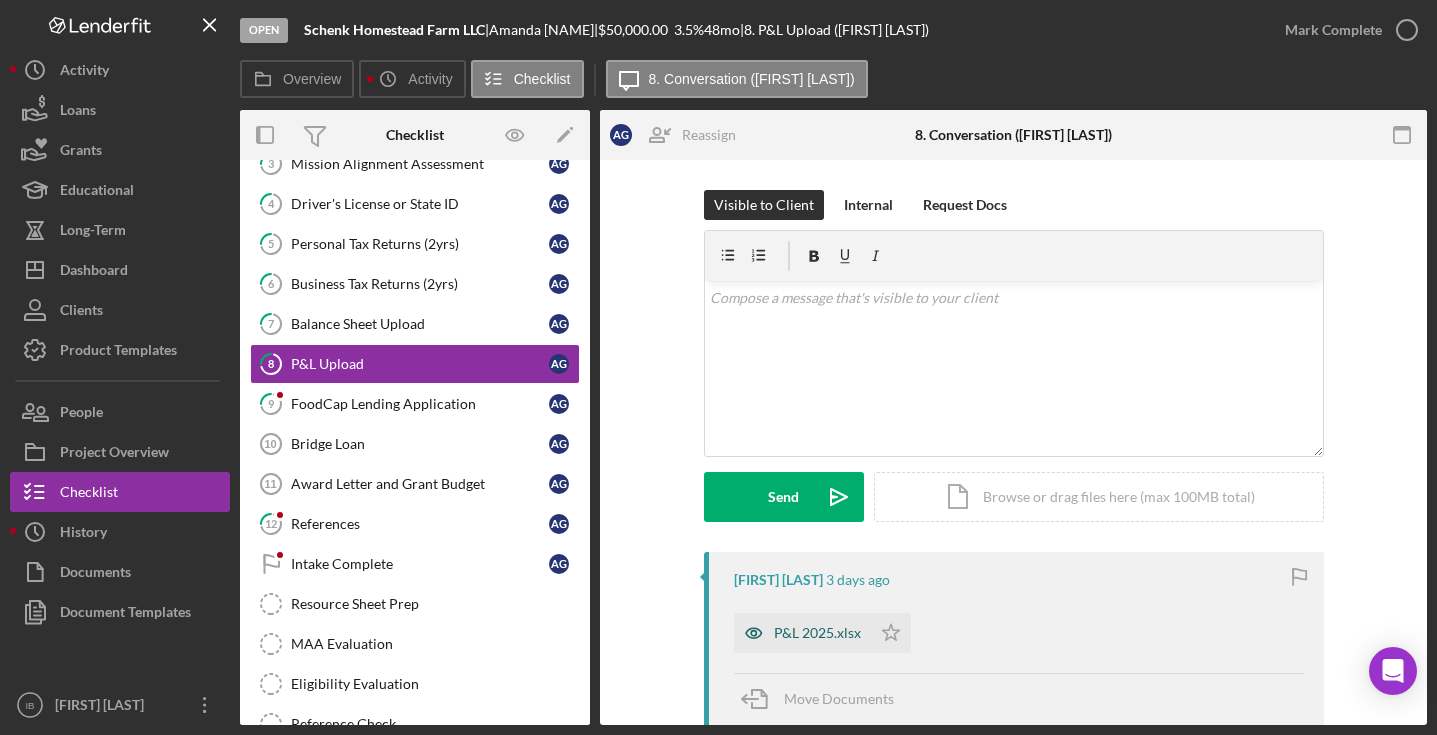 click on "P&L 2025.xlsx" at bounding box center (817, 633) 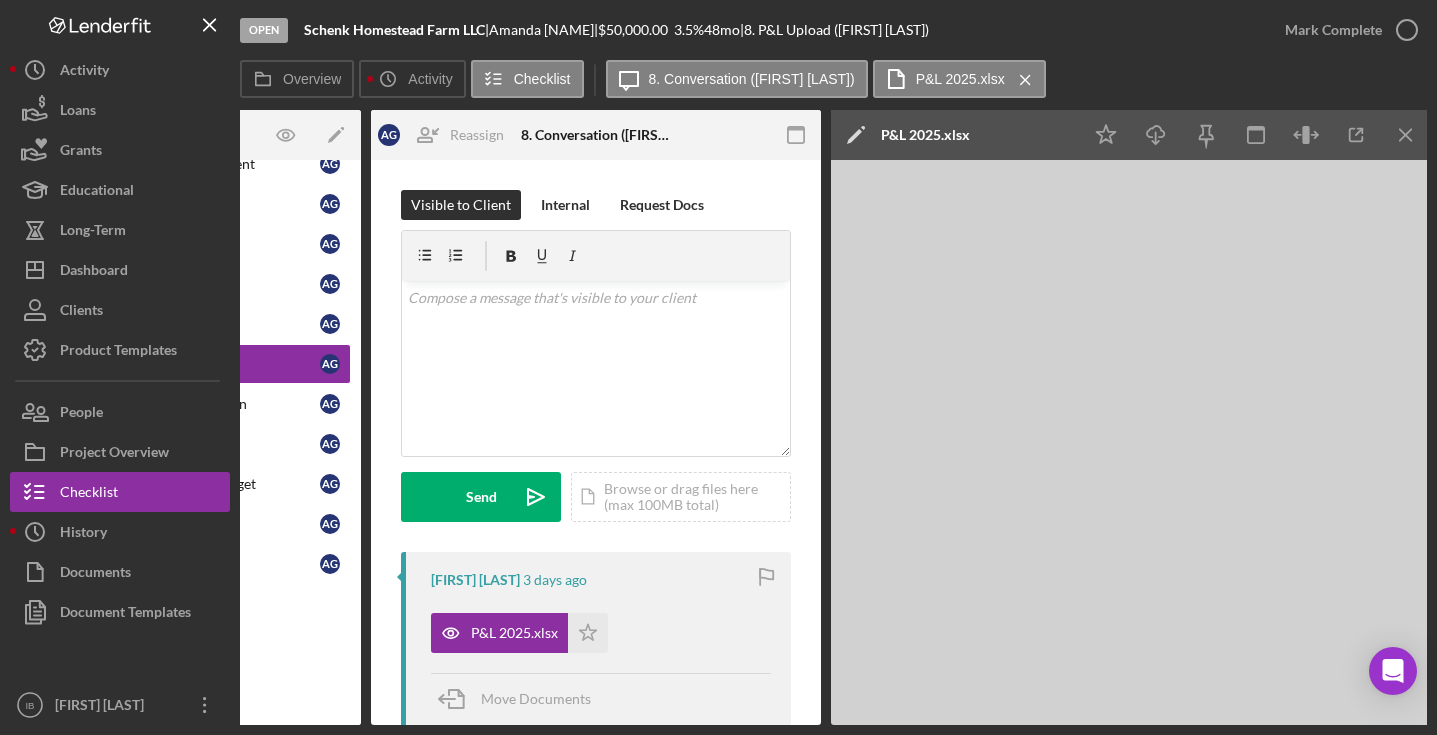scroll, scrollTop: 0, scrollLeft: 233, axis: horizontal 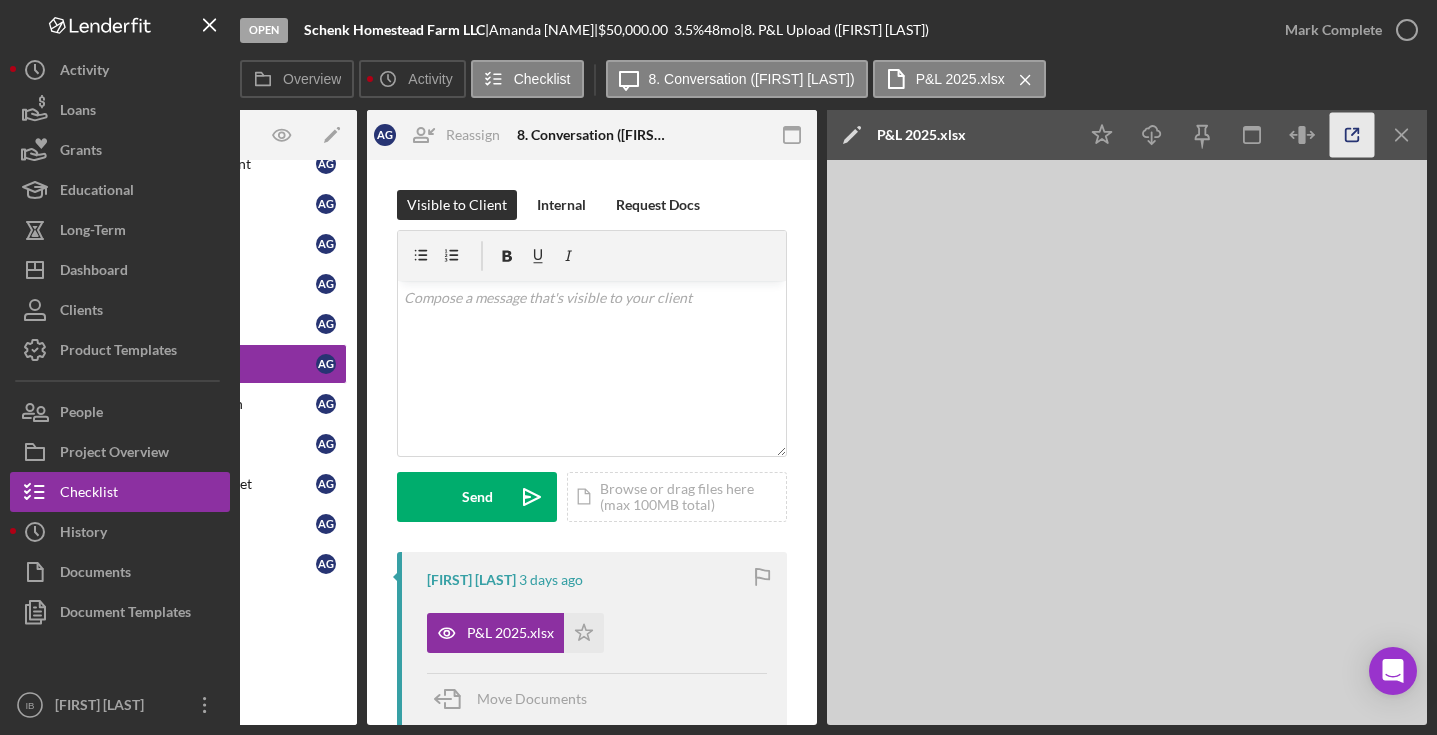 click 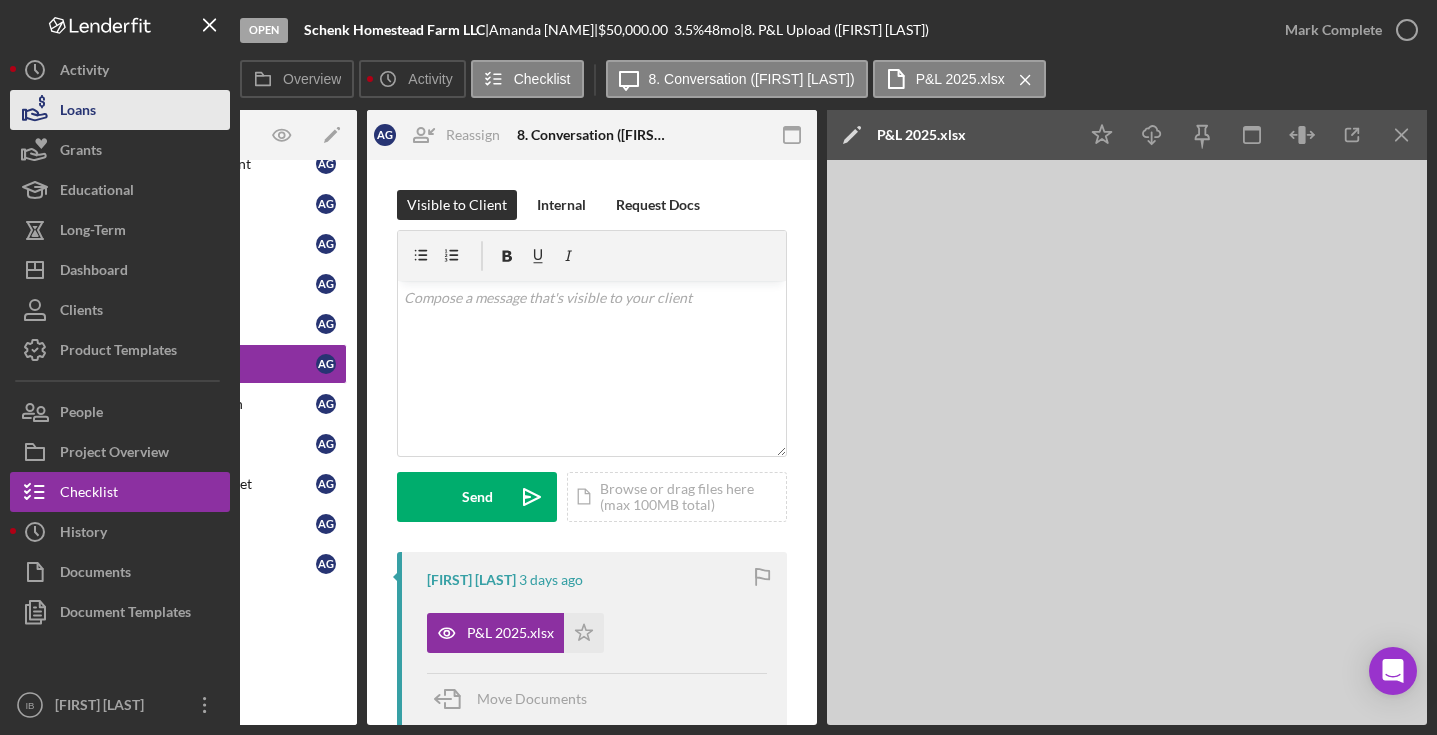 click on "Loans" at bounding box center [120, 110] 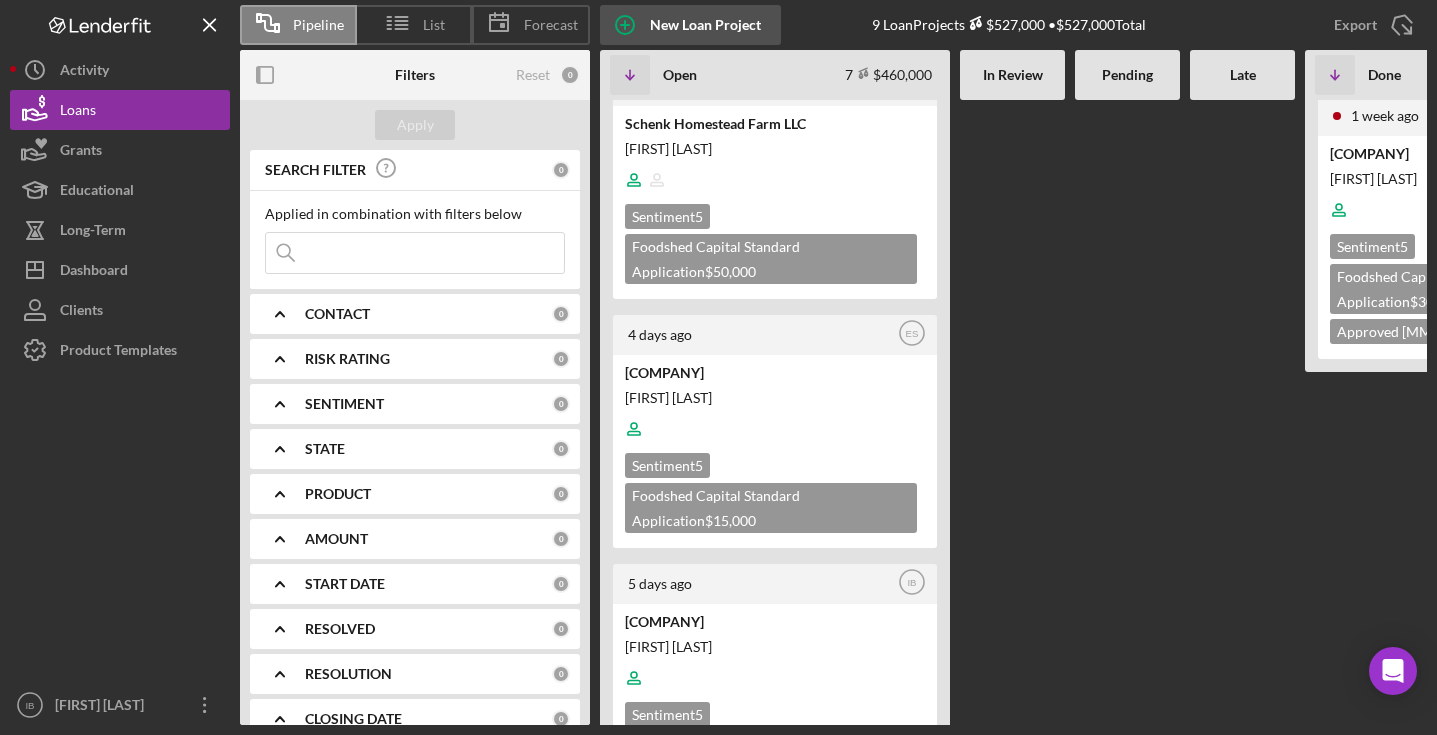 scroll, scrollTop: 193, scrollLeft: 0, axis: vertical 